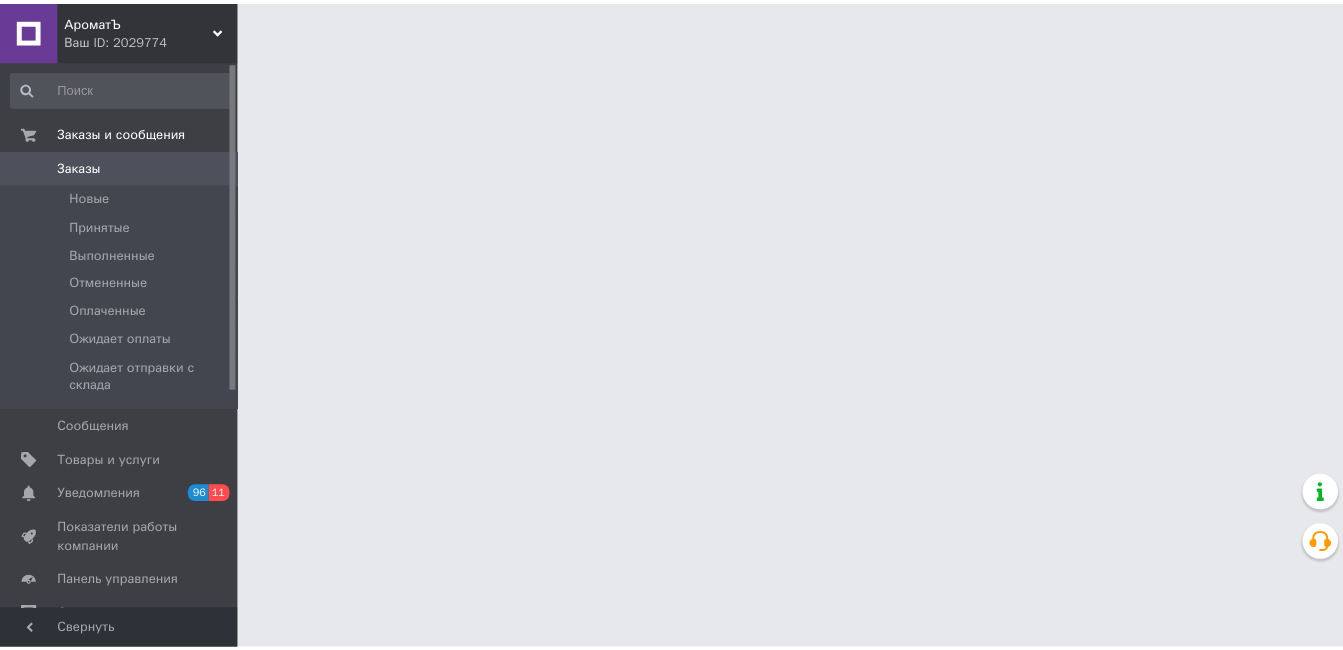scroll, scrollTop: 0, scrollLeft: 0, axis: both 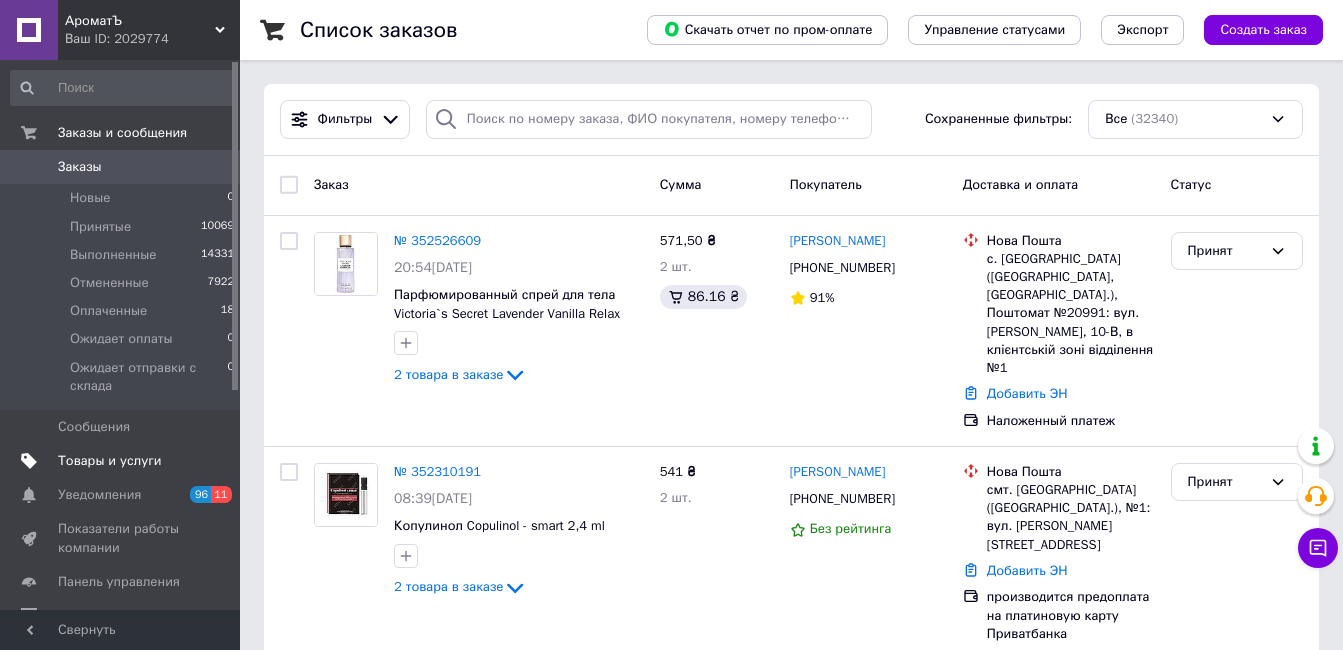 click on "Товары и услуги" at bounding box center [110, 461] 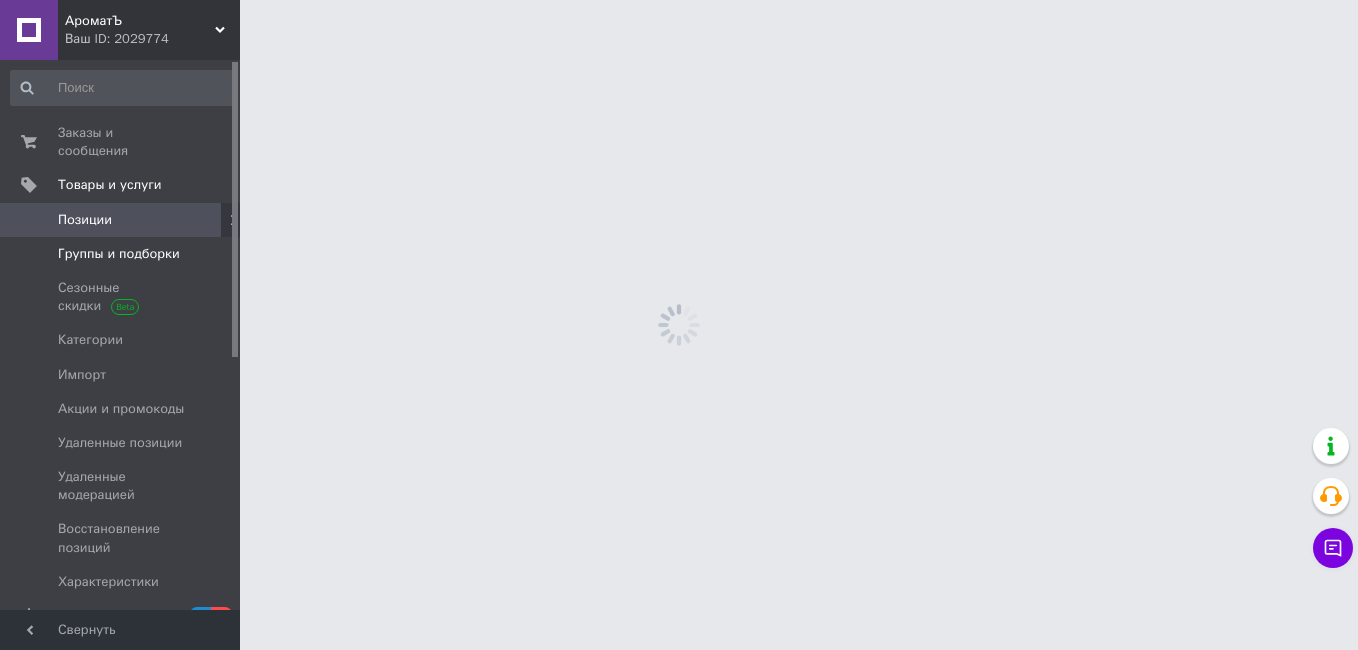 click on "Группы и подборки" at bounding box center (119, 254) 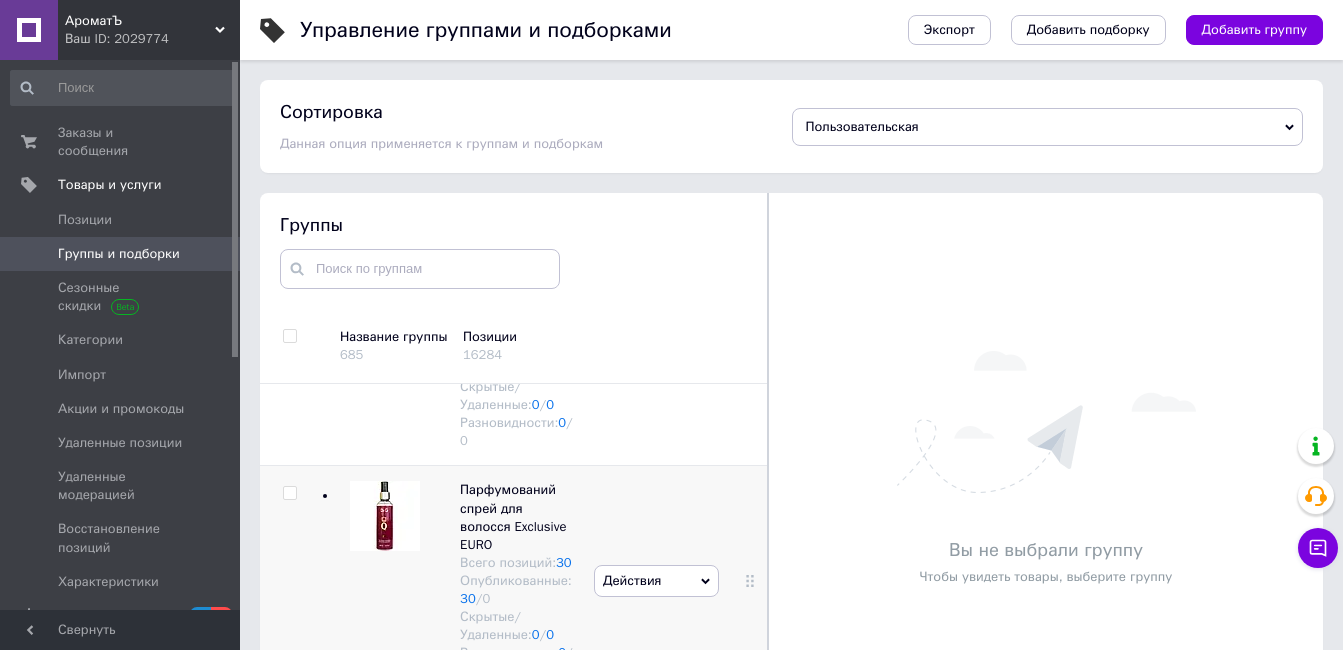 drag, startPoint x: 760, startPoint y: 410, endPoint x: 663, endPoint y: 599, distance: 212.43823 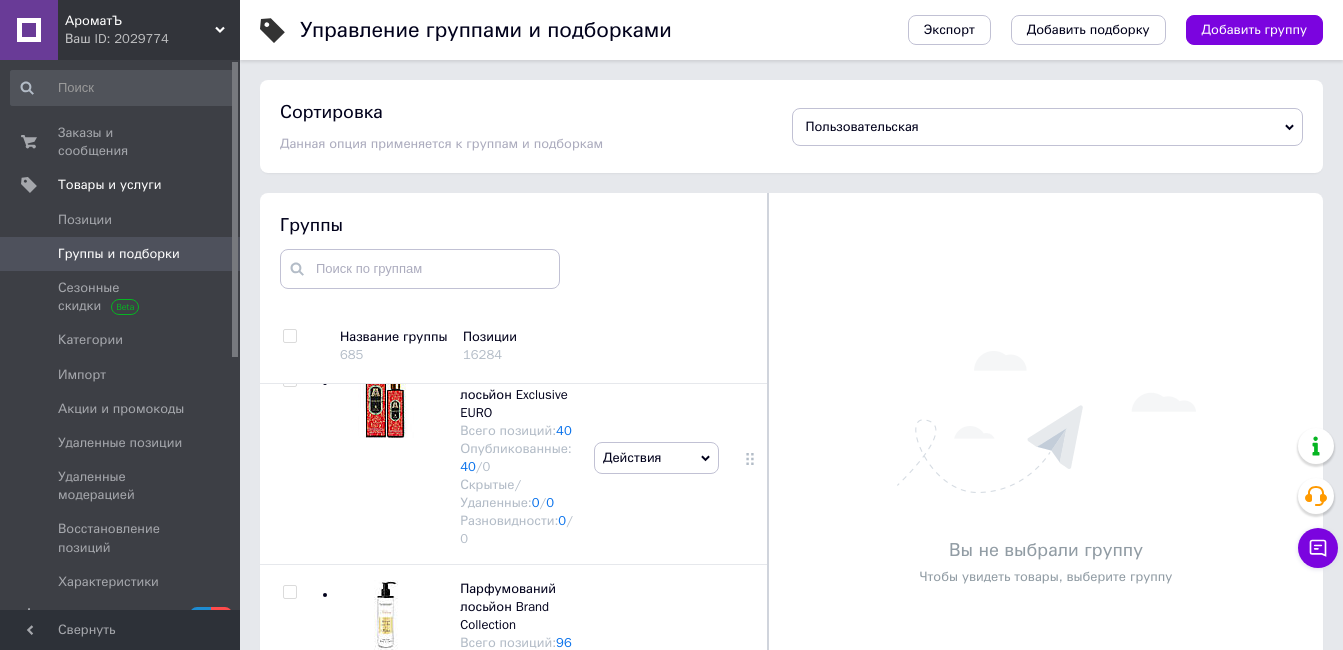 scroll, scrollTop: 10427, scrollLeft: 0, axis: vertical 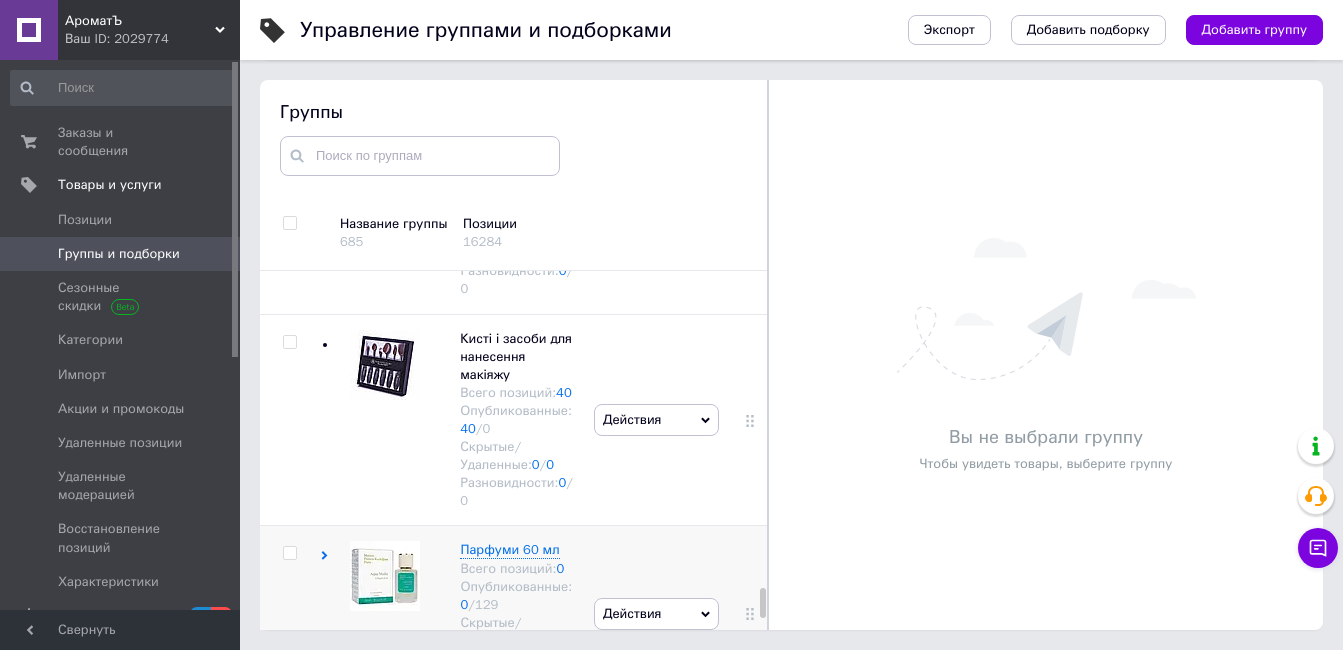 click at bounding box center [289, 553] 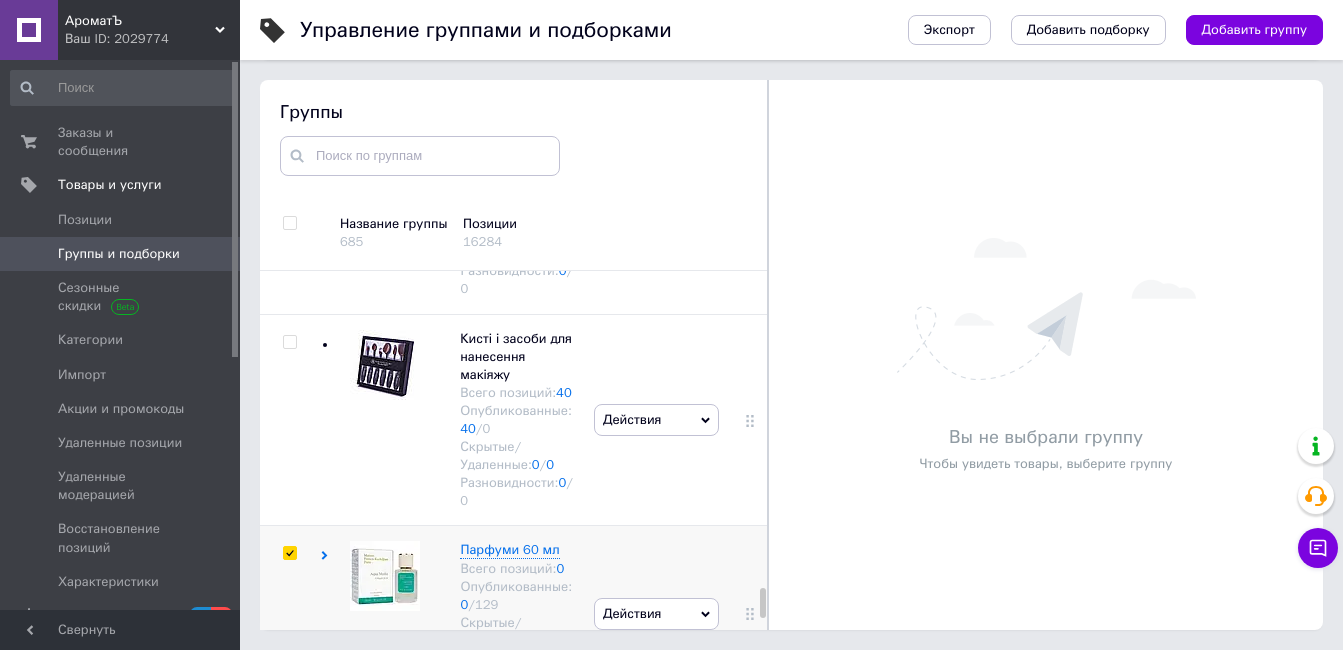 checkbox on "true" 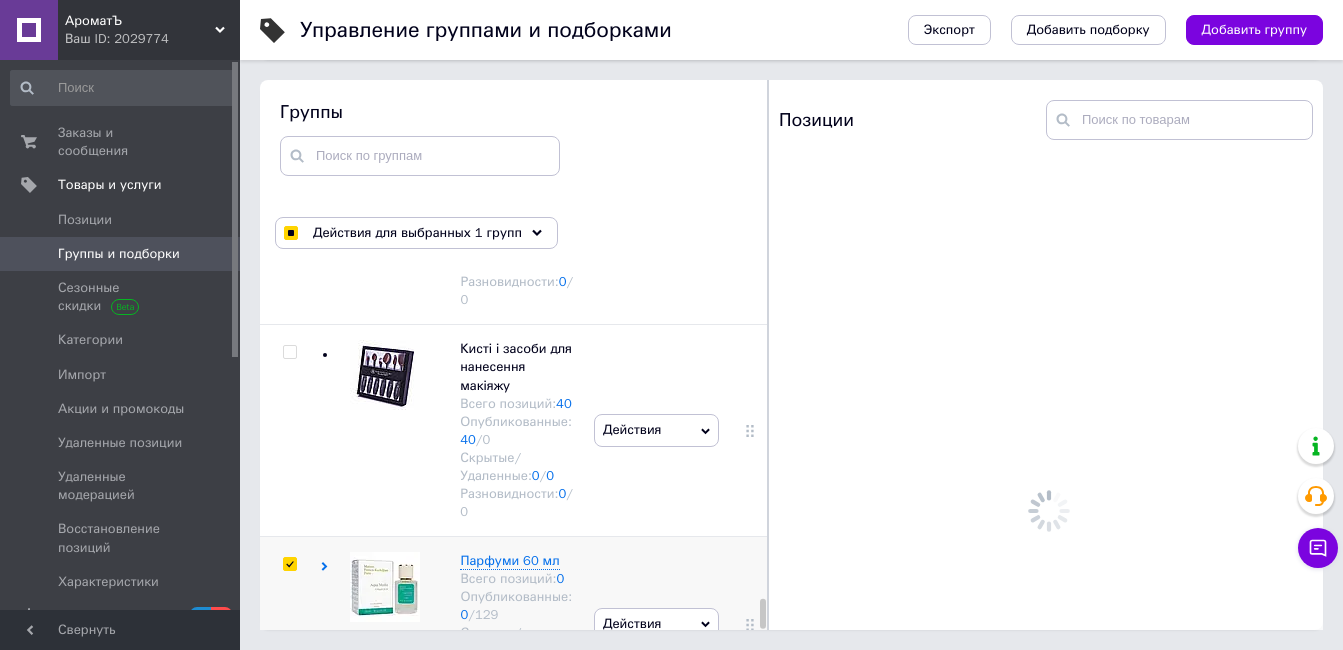 scroll, scrollTop: 10416, scrollLeft: 0, axis: vertical 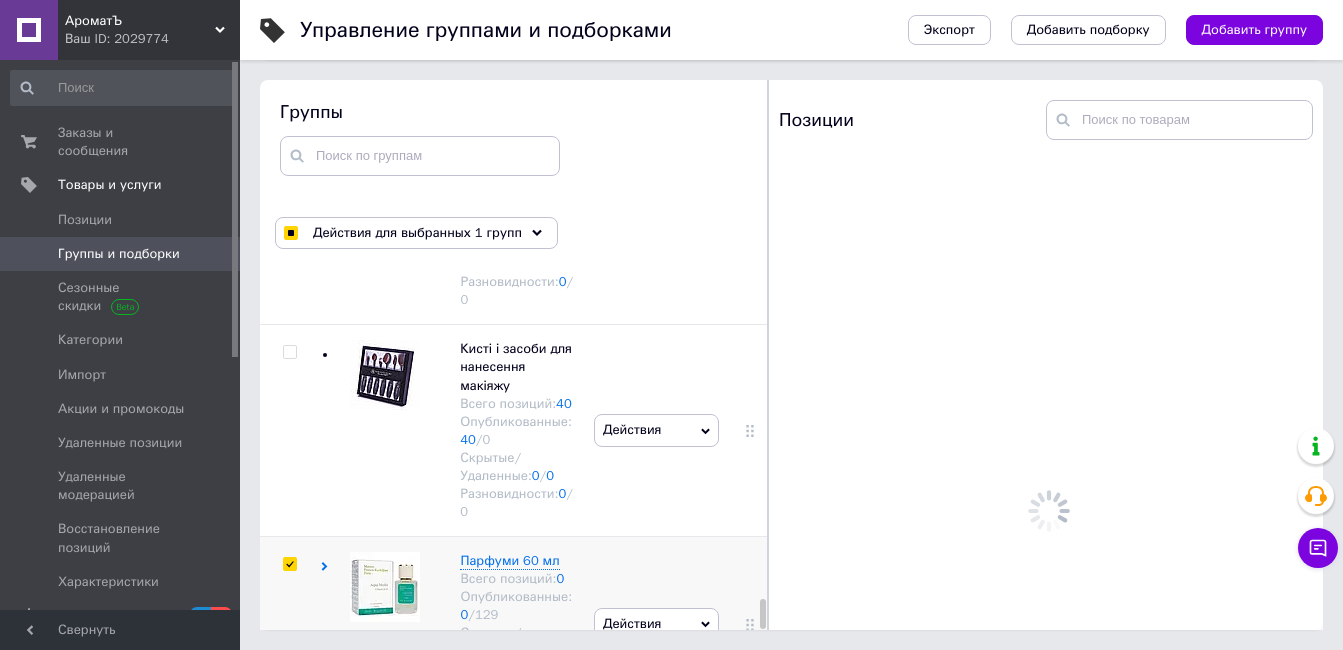click on "Действия" at bounding box center [632, 623] 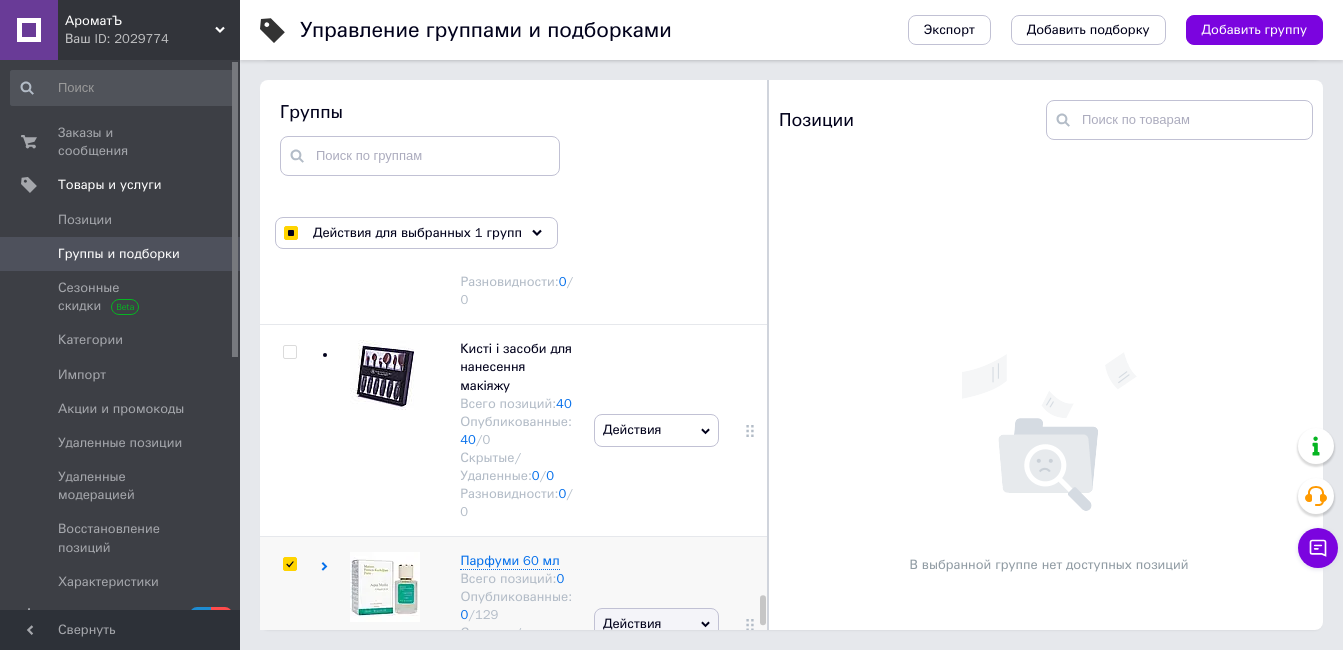 click on "Действия Скрыть группу Редактировать группу Добавить подгруппу Добавить товар Удалить группу" at bounding box center [656, 623] 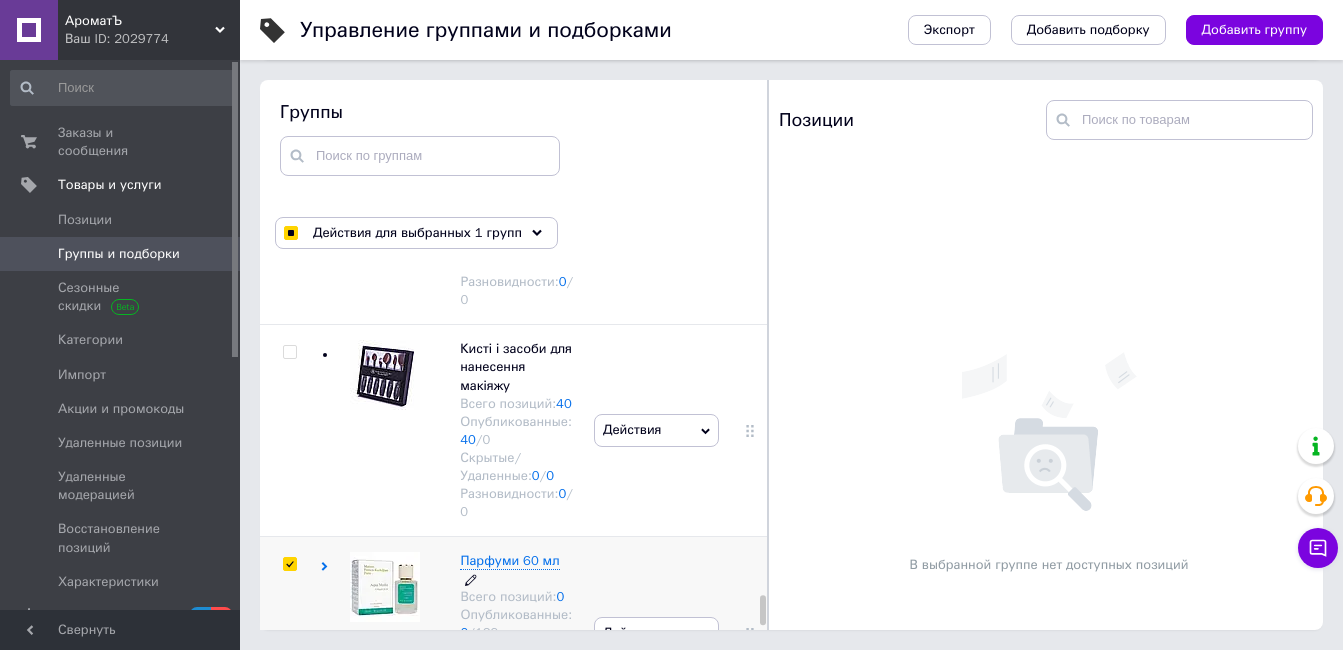 click on "Парфуми 60 мл" at bounding box center [509, 560] 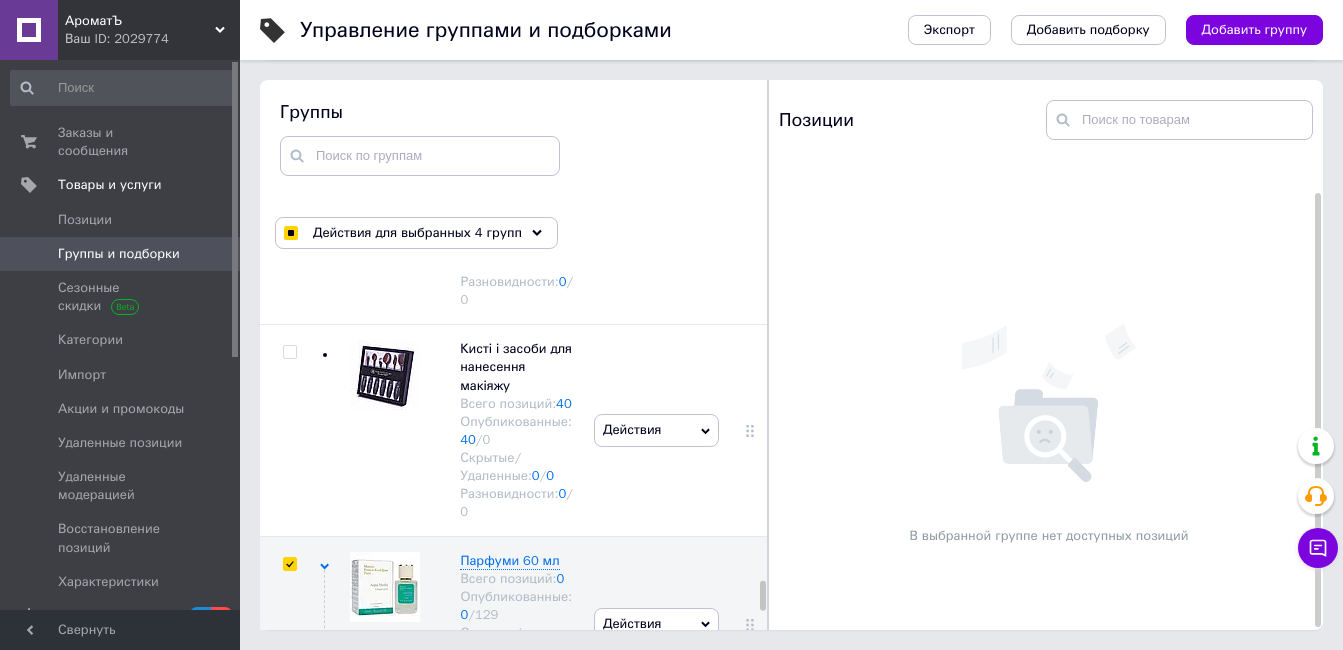 scroll, scrollTop: 35, scrollLeft: 0, axis: vertical 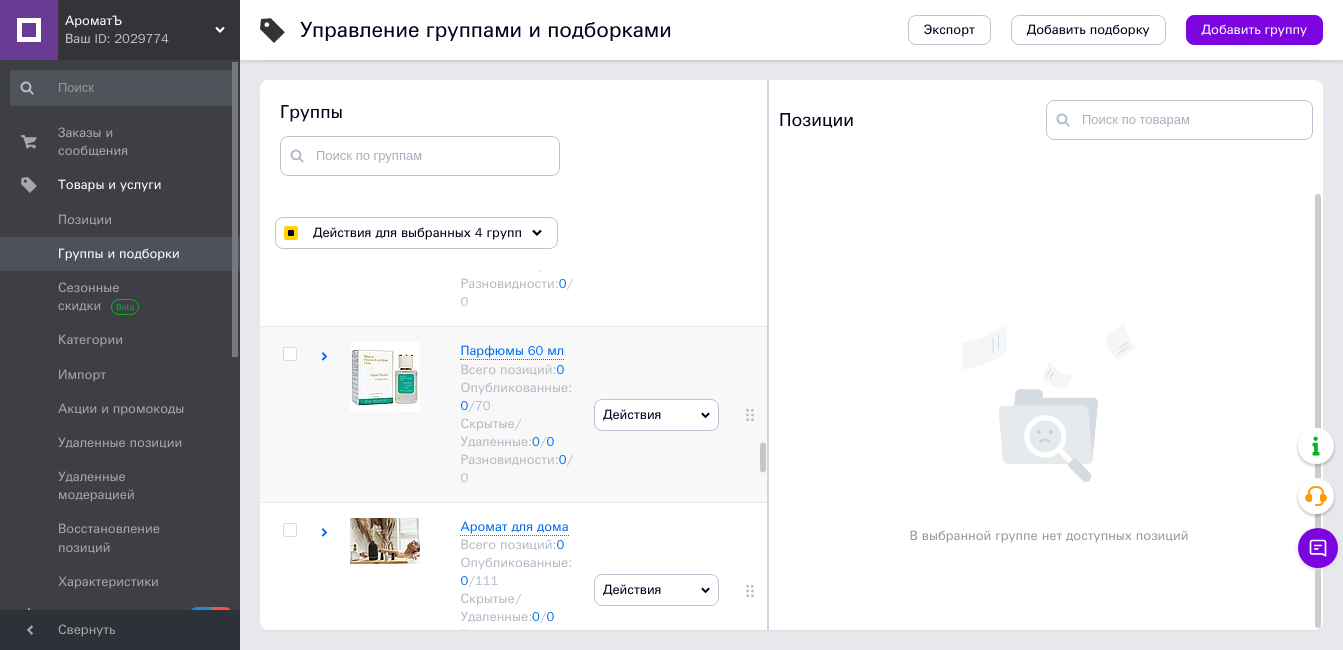 click at bounding box center [289, 354] 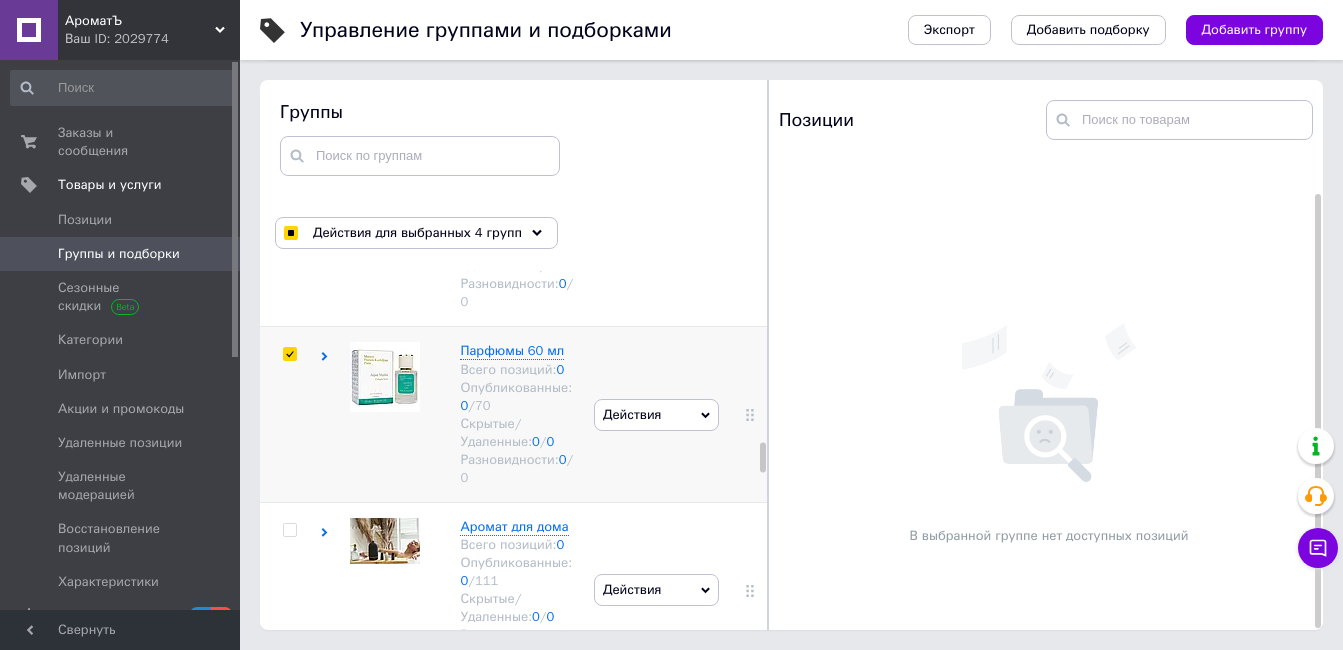 checkbox on "true" 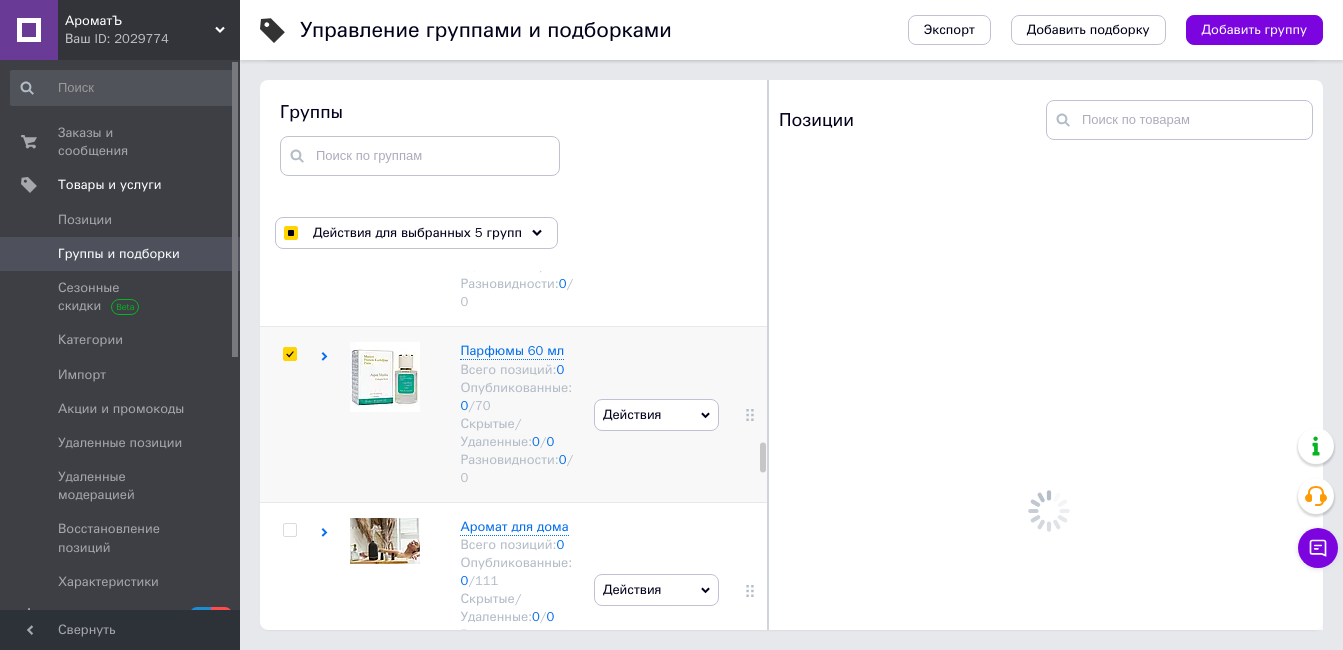 scroll, scrollTop: 0, scrollLeft: 0, axis: both 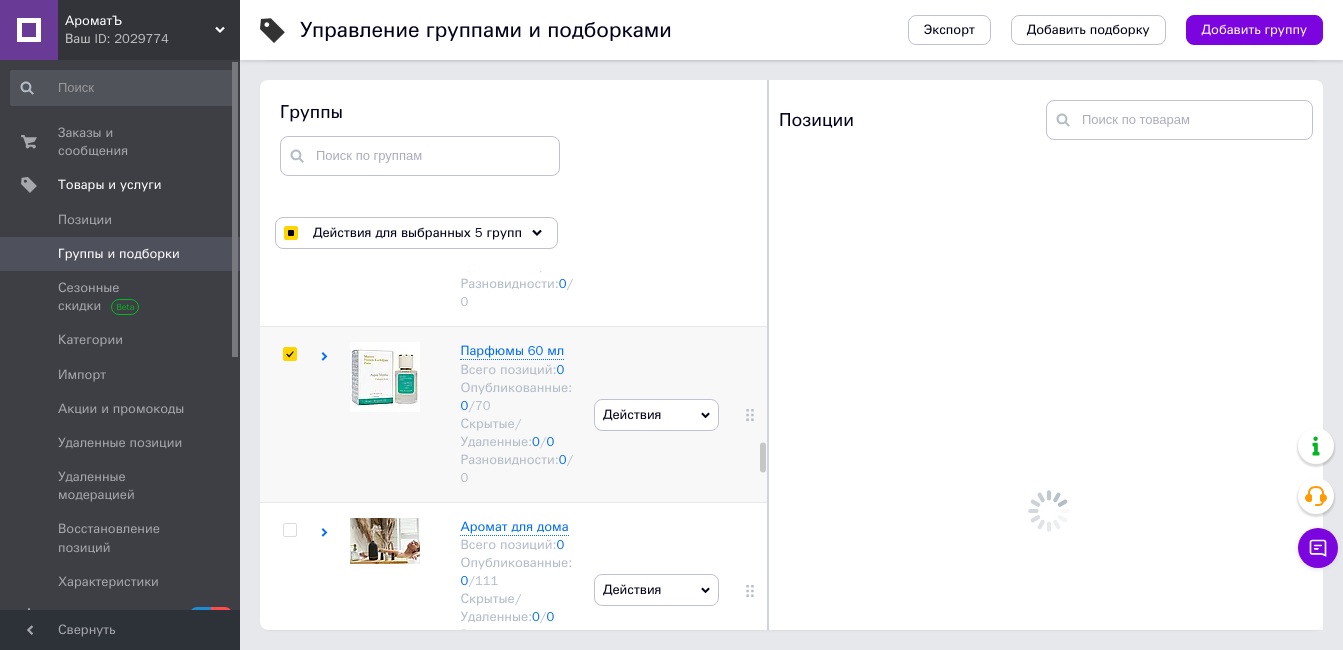 click on "Действия" at bounding box center (656, 415) 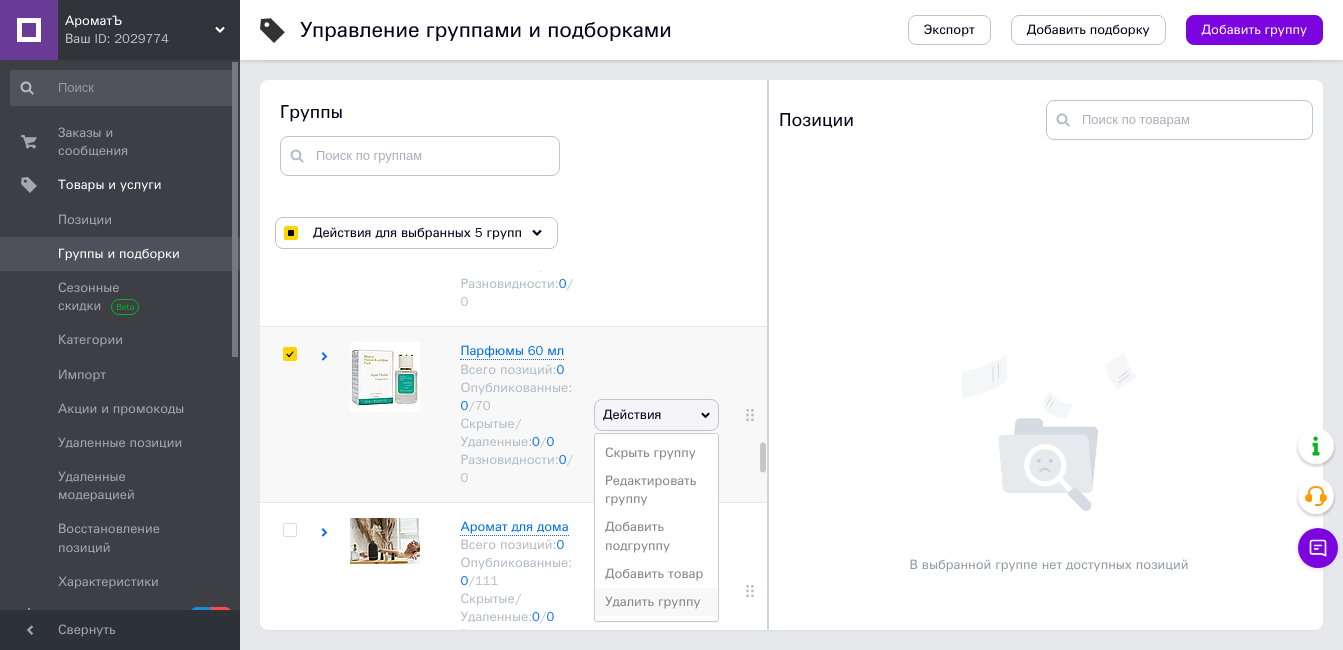 click on "Удалить группу" at bounding box center (656, 602) 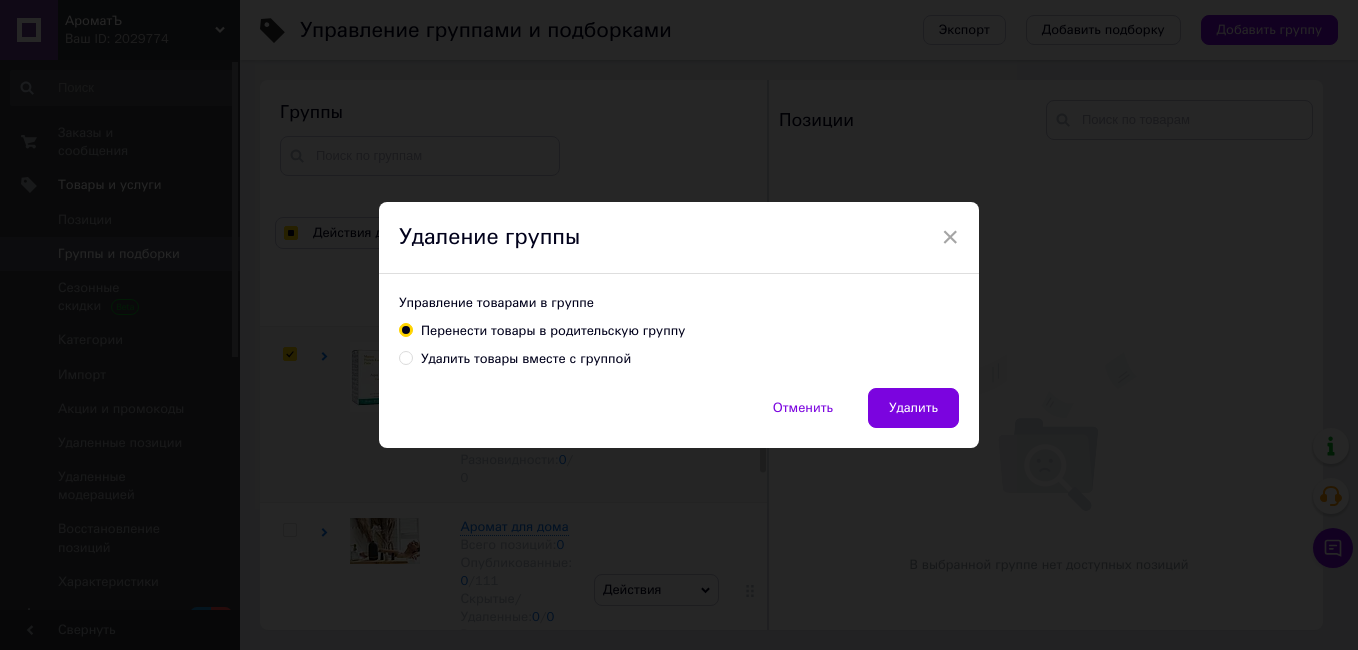 click on "Удалить товары вместе с группой" at bounding box center (405, 357) 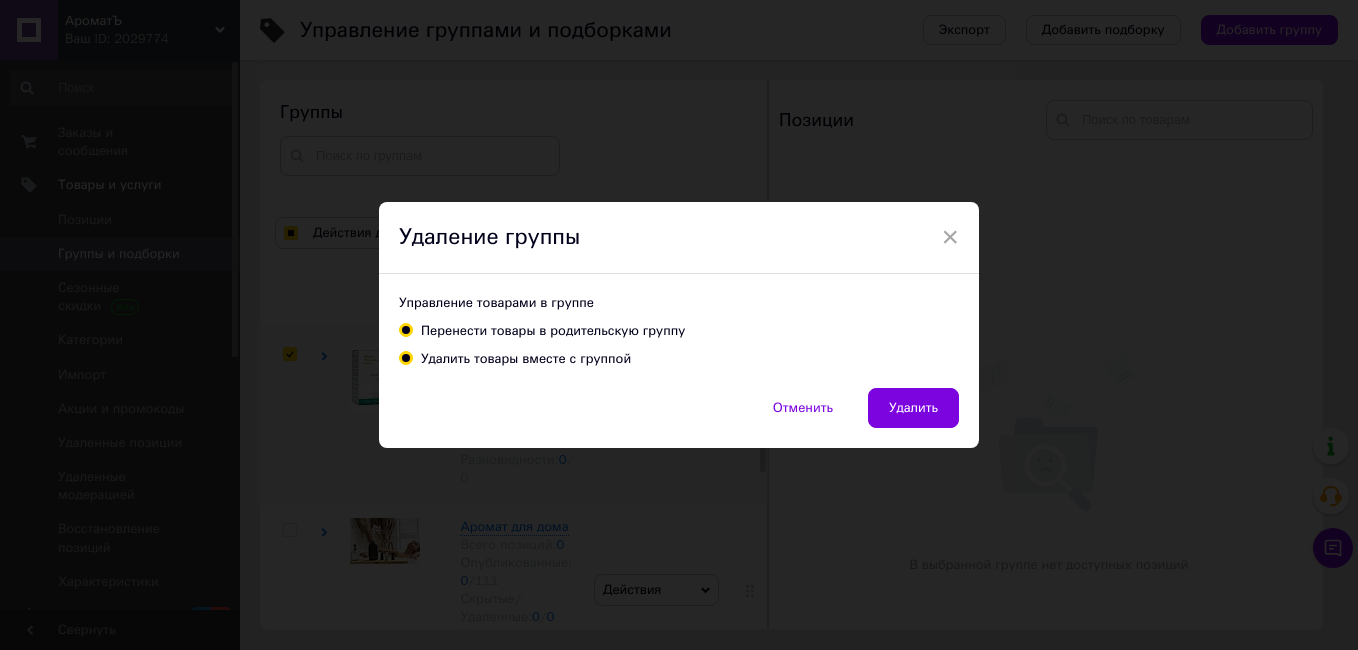 radio on "true" 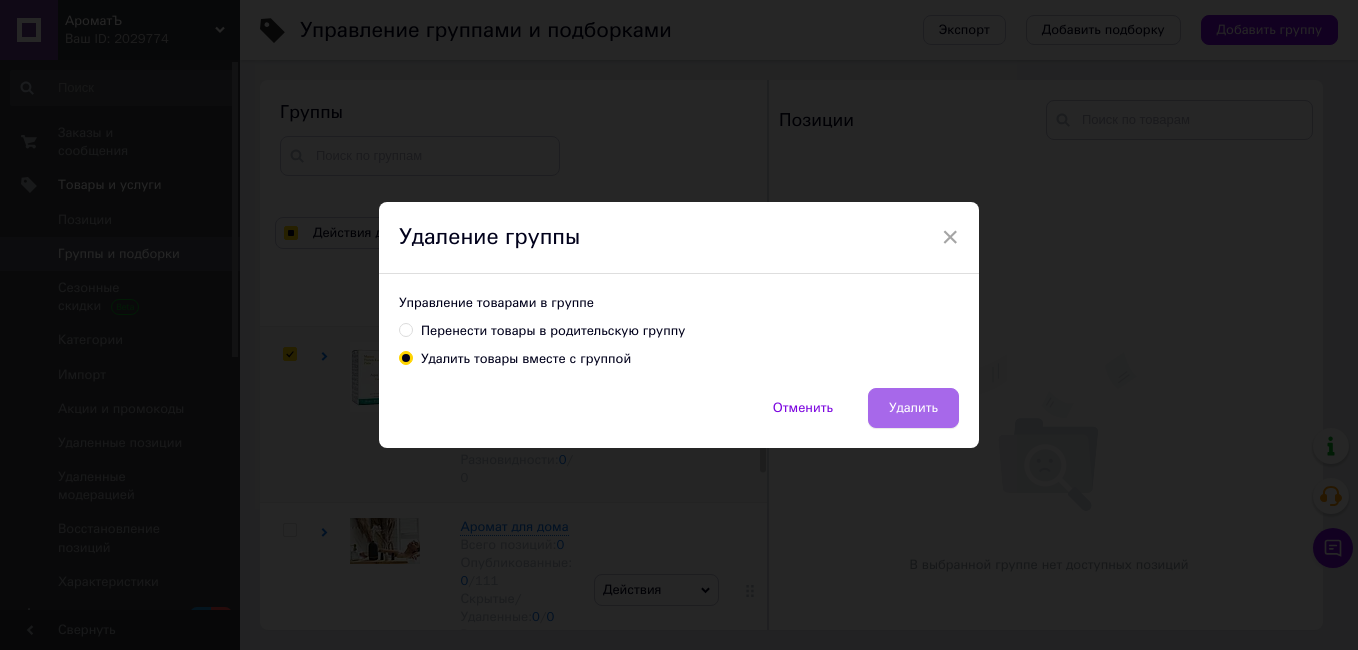 click on "Удалить" at bounding box center [913, 408] 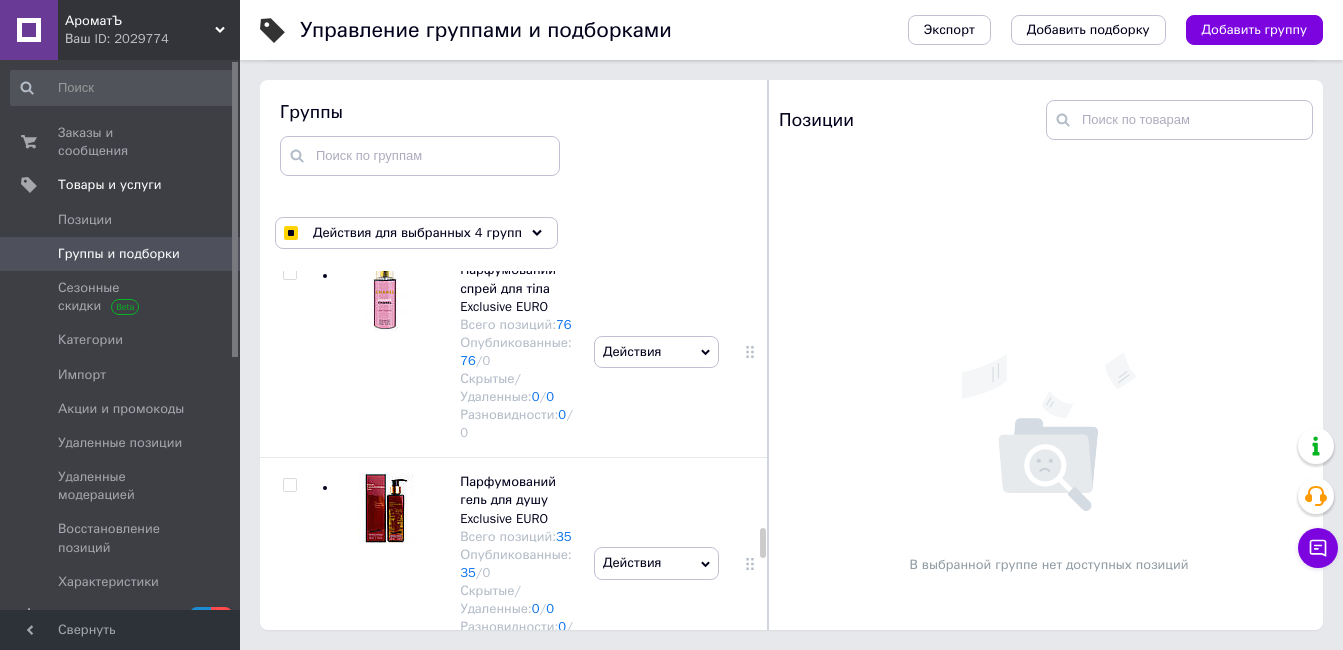 scroll, scrollTop: 10364, scrollLeft: 0, axis: vertical 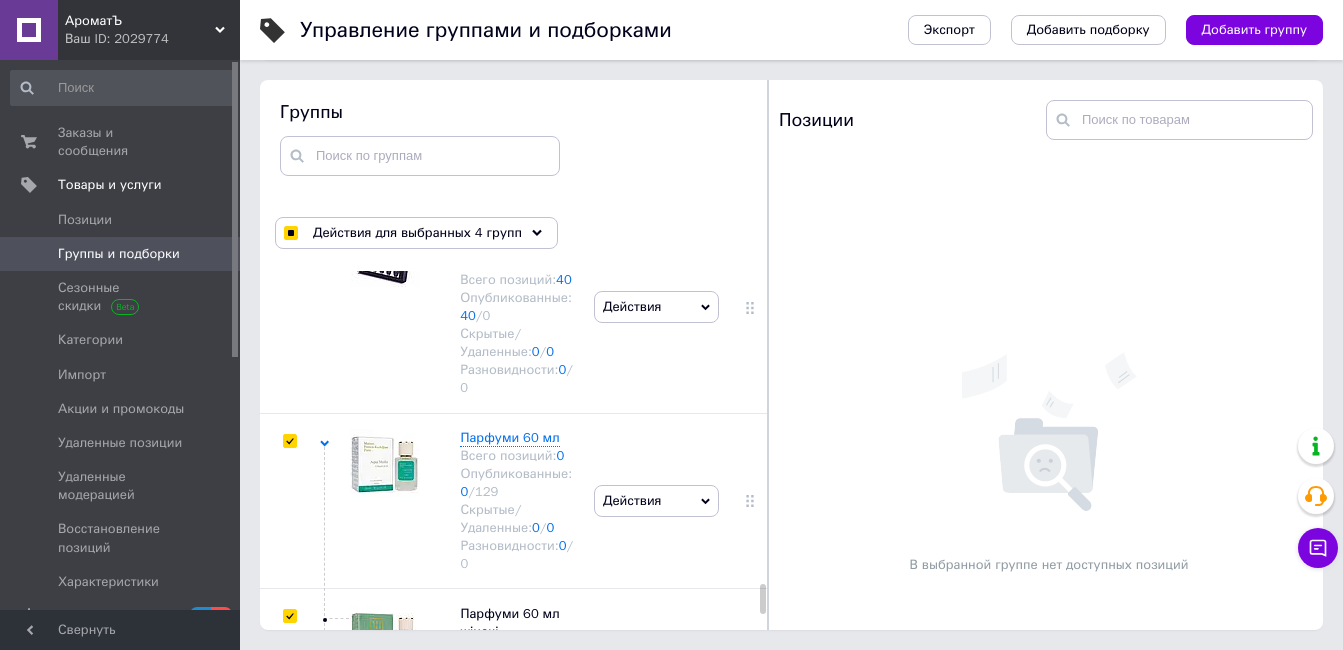 drag, startPoint x: 760, startPoint y: 453, endPoint x: 784, endPoint y: 592, distance: 141.05673 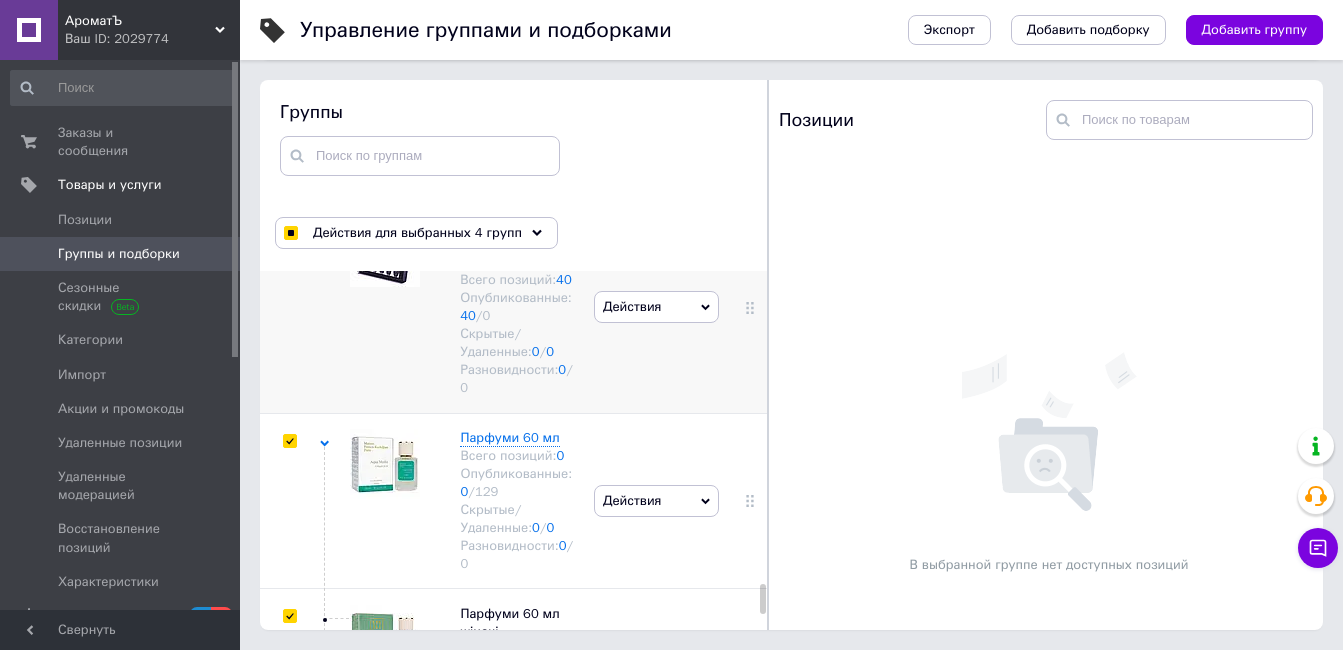 drag, startPoint x: 325, startPoint y: 375, endPoint x: 473, endPoint y: 416, distance: 153.57408 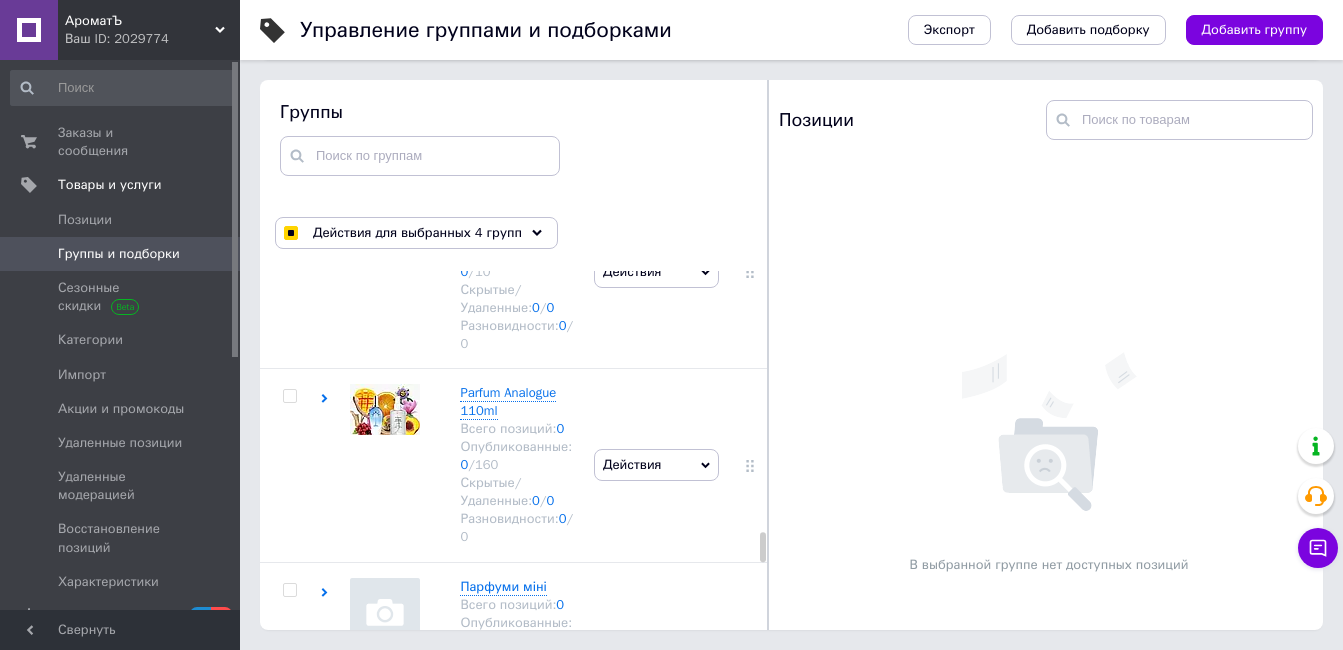 scroll, scrollTop: 8146, scrollLeft: 0, axis: vertical 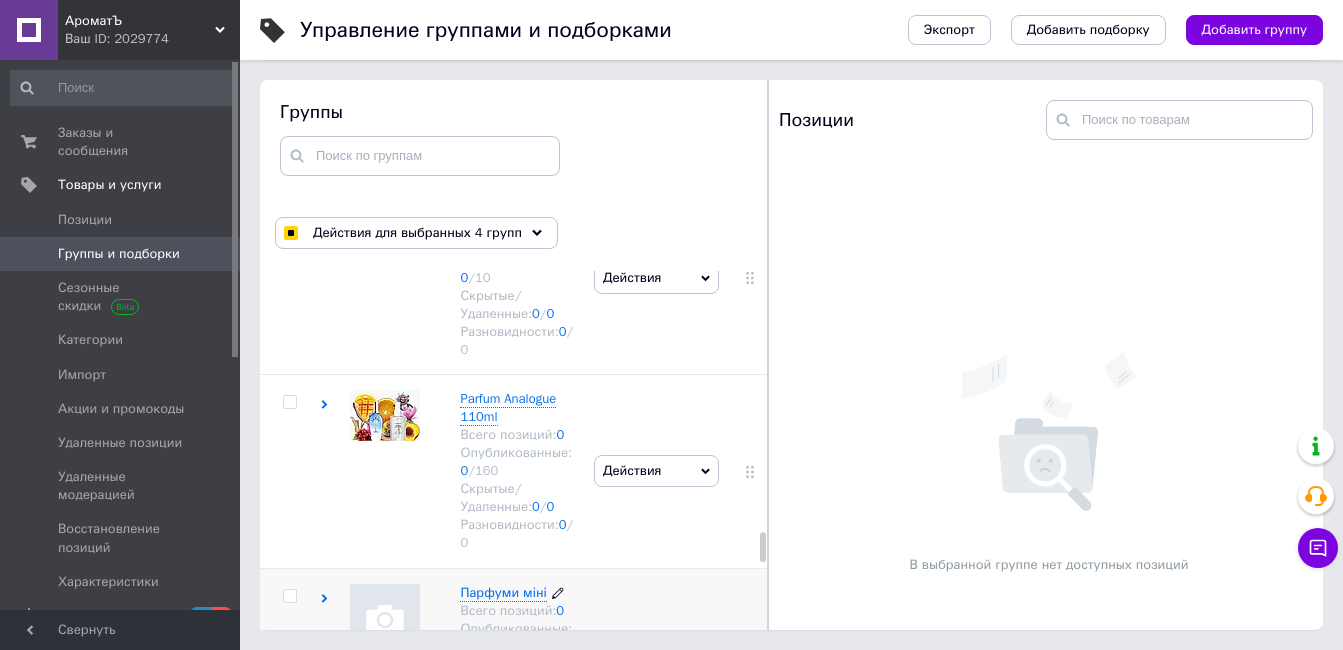 click on "Парфуми міні" at bounding box center (503, 592) 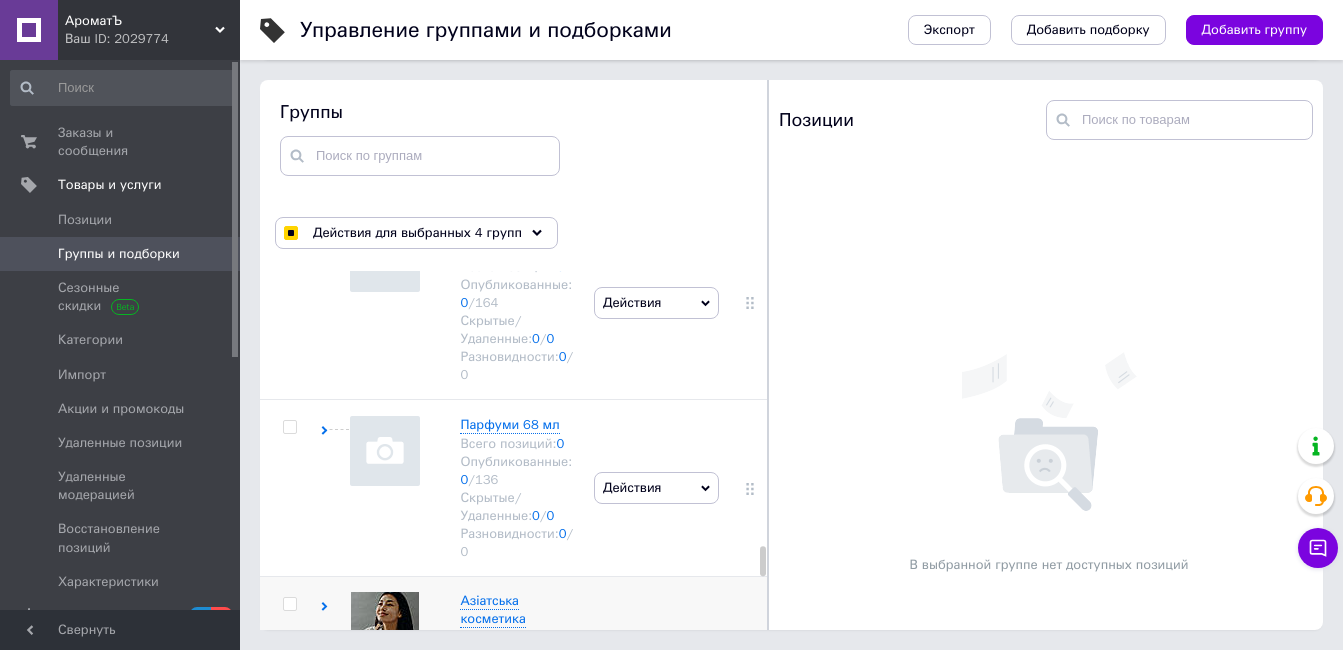 scroll, scrollTop: 9846, scrollLeft: 0, axis: vertical 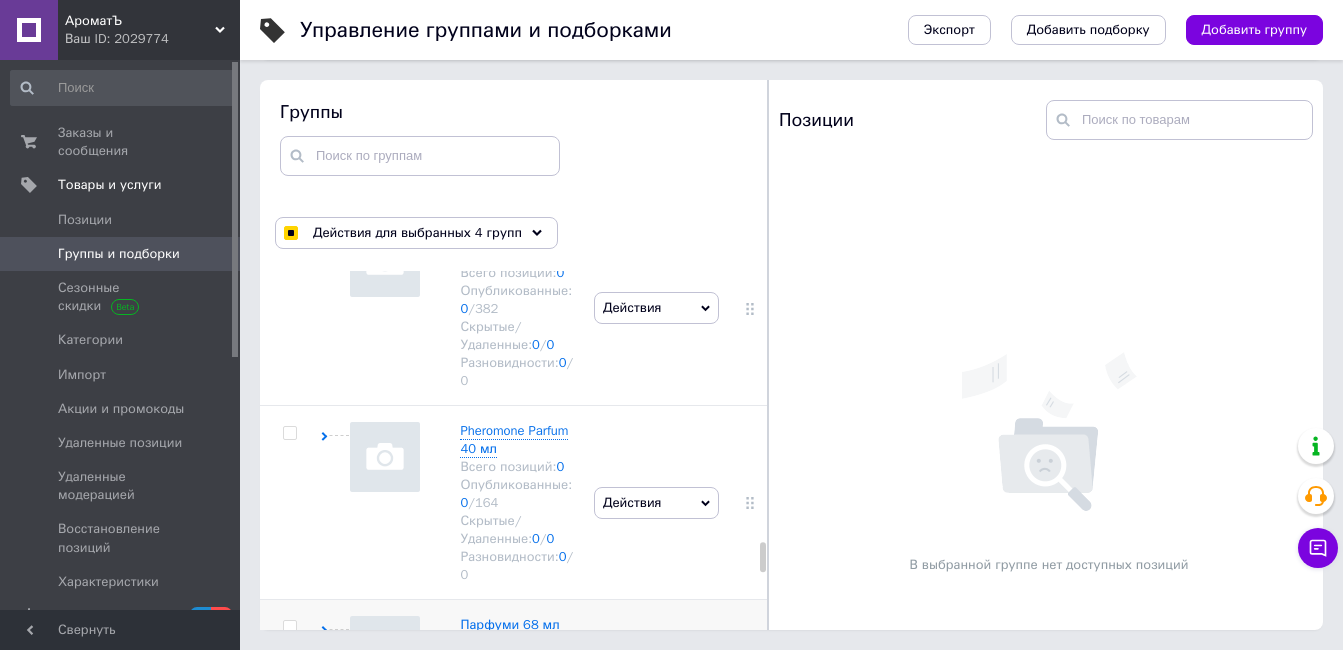 click 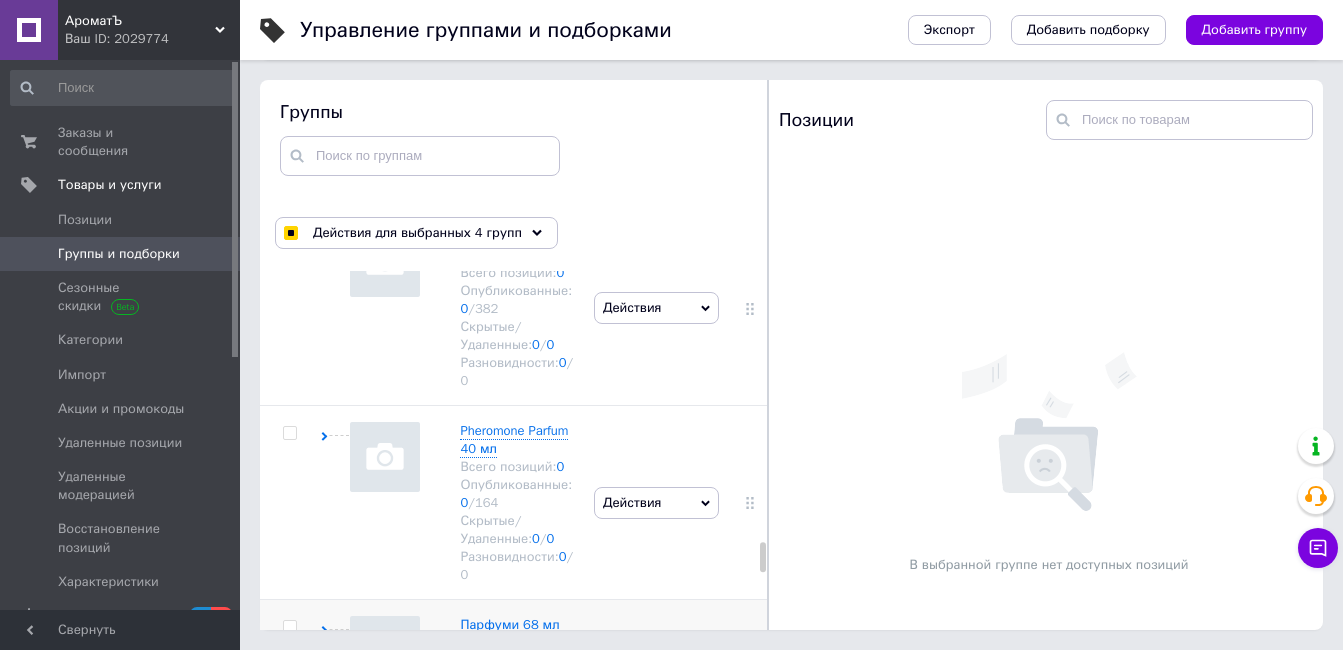 click on "Редактировать группу" at bounding box center [656, 763] 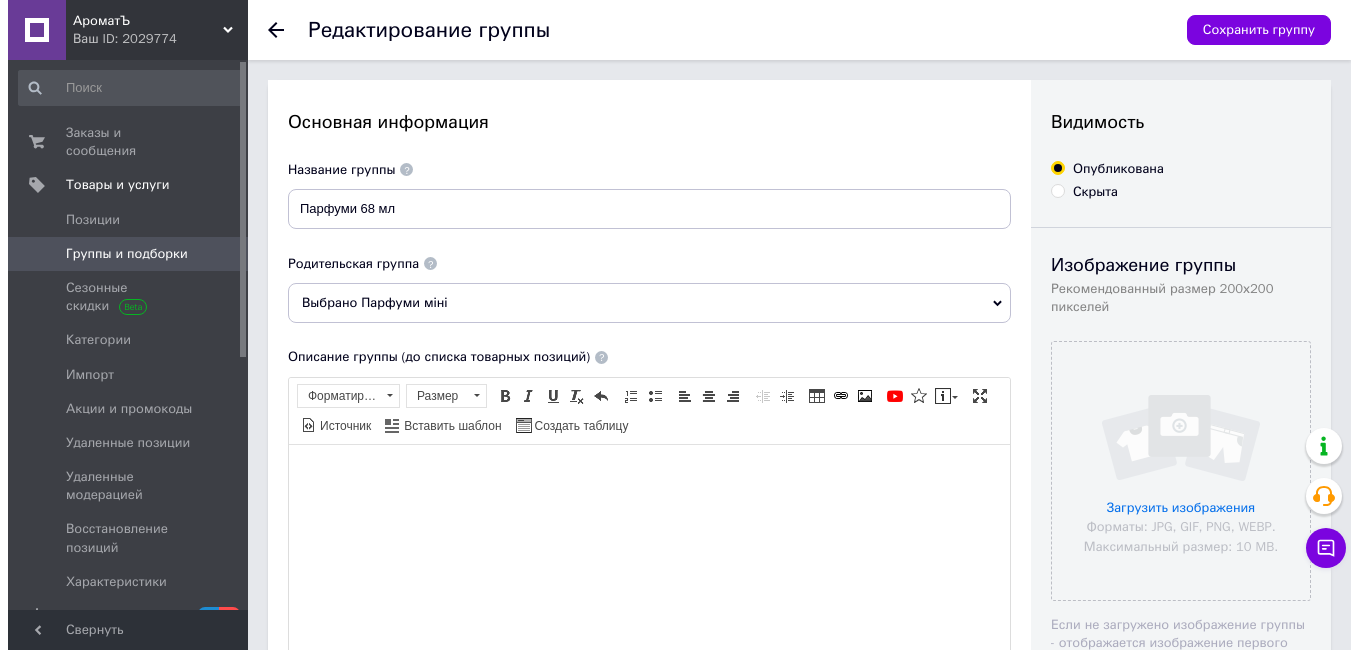 scroll, scrollTop: 0, scrollLeft: 0, axis: both 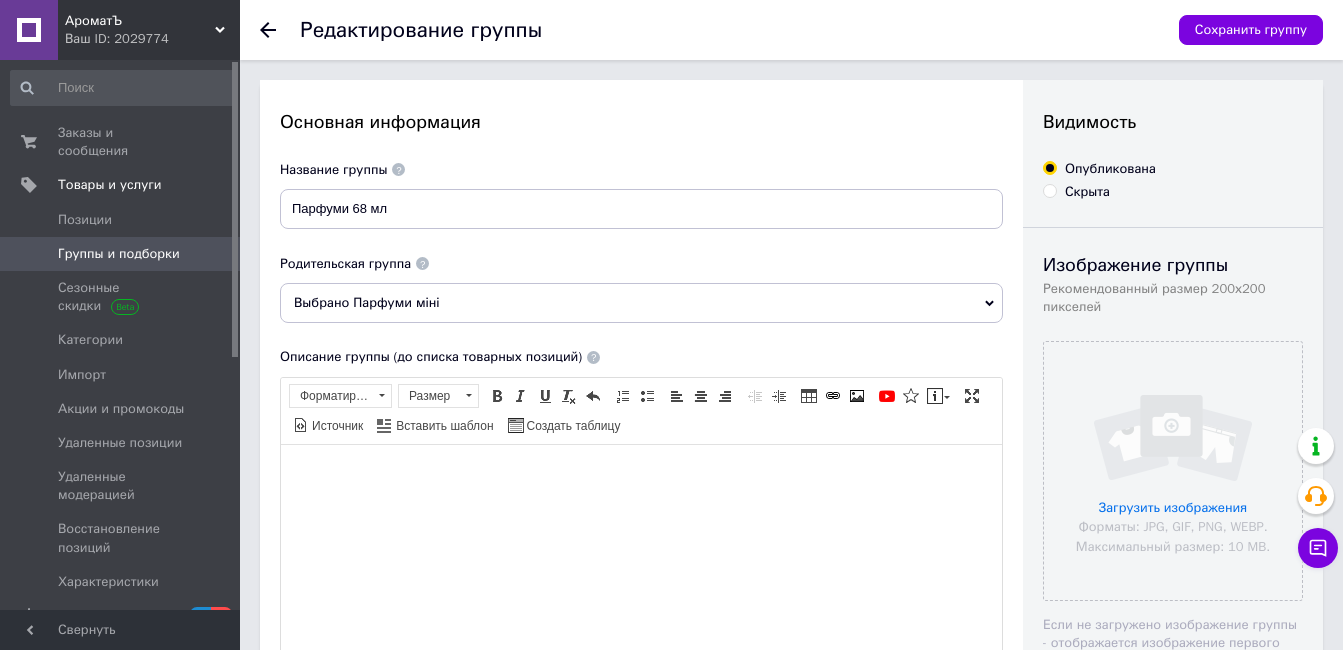 click on "Выбрано Парфуми міні" at bounding box center (641, 303) 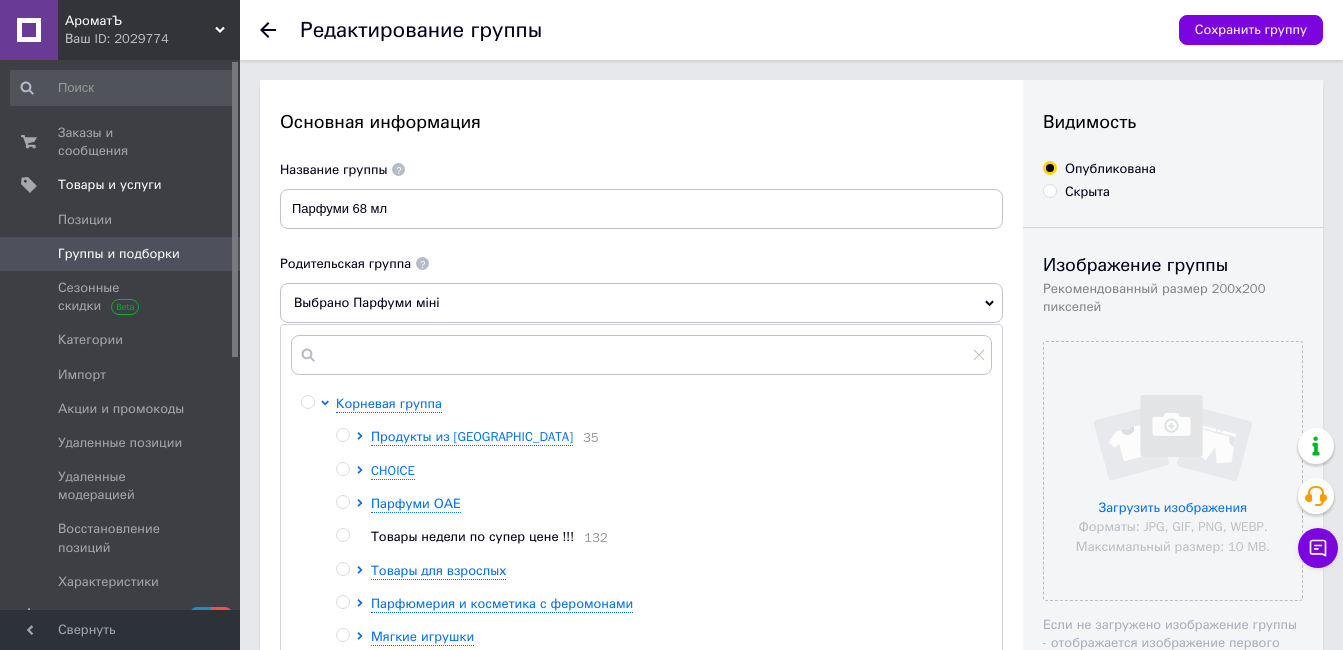 click at bounding box center [307, 402] 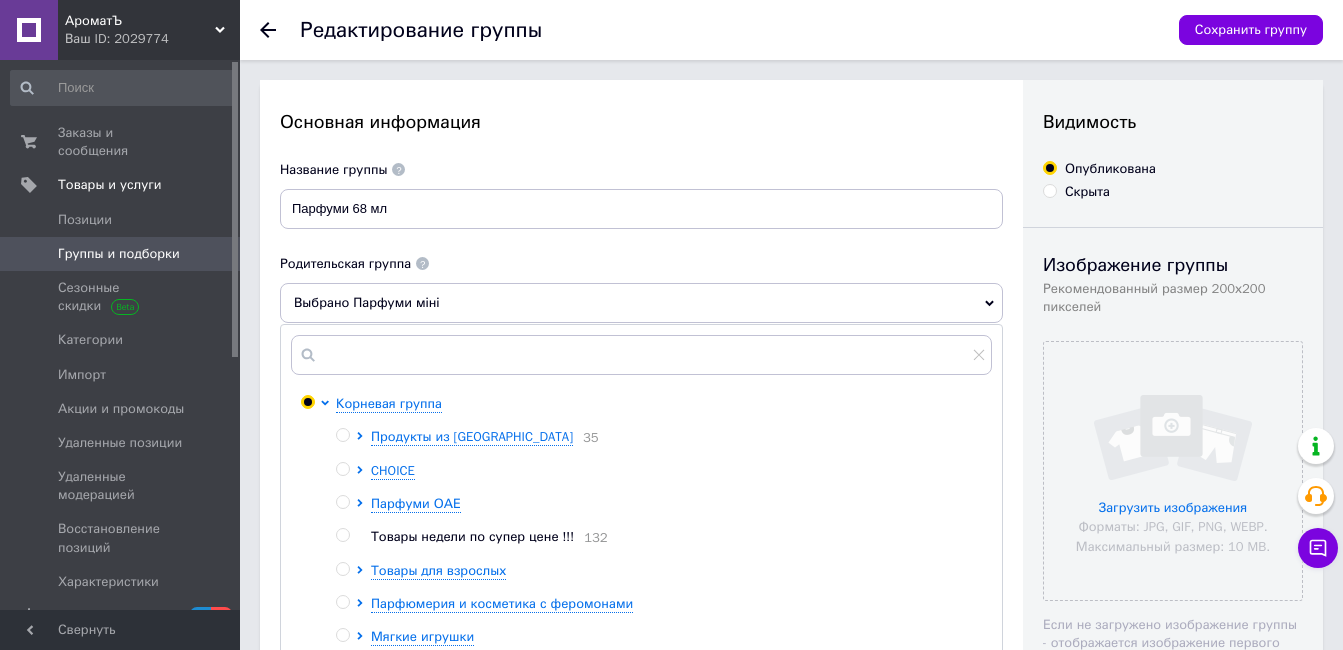 radio on "true" 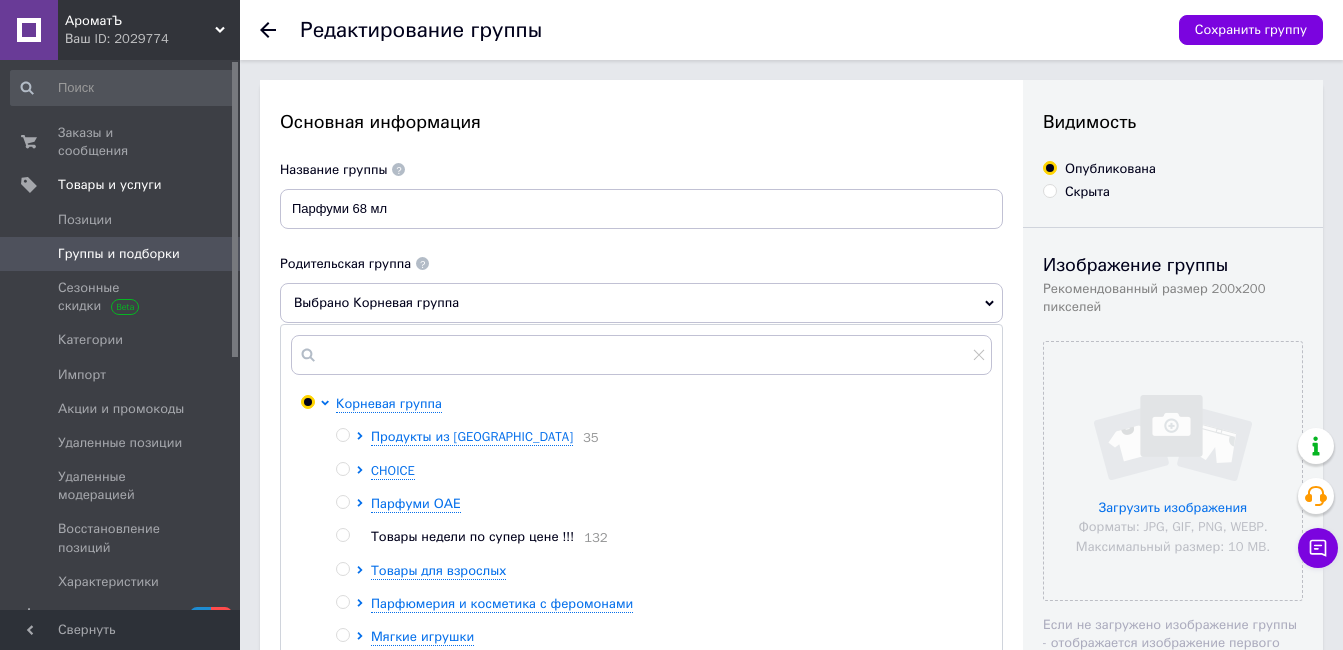 click on "Основная информация Название группы Парфуми 68 мл Родительская группа Выбрано Корневая группа Корневая группа  Продукты из [GEOGRAPHIC_DATA] 35 CHOICE Парфуми ОАЕ Товары недели по супер цене !!! 132 Товары для взрослых Парфюмерия и косметика с феромонами Мягкие игрушки Игрушки для детей Подарочные пакеты 6 Бижутерия Брендовая парфюмированная вода копии Нишевая парфюмерия 1 Top tester 40 ml квадратний дизайн 49 Парфюмерия оригинал в тестерах 4 Косметика Beauty Glazed 53 Декоративная косметика копии недорого 1 Top Tester 40ml круглий дизайн 45 Тестеры Duty Free 60 ml 35 Тестеры LUX 60 мл Lux 60 ml tester 63" at bounding box center [641, 658] 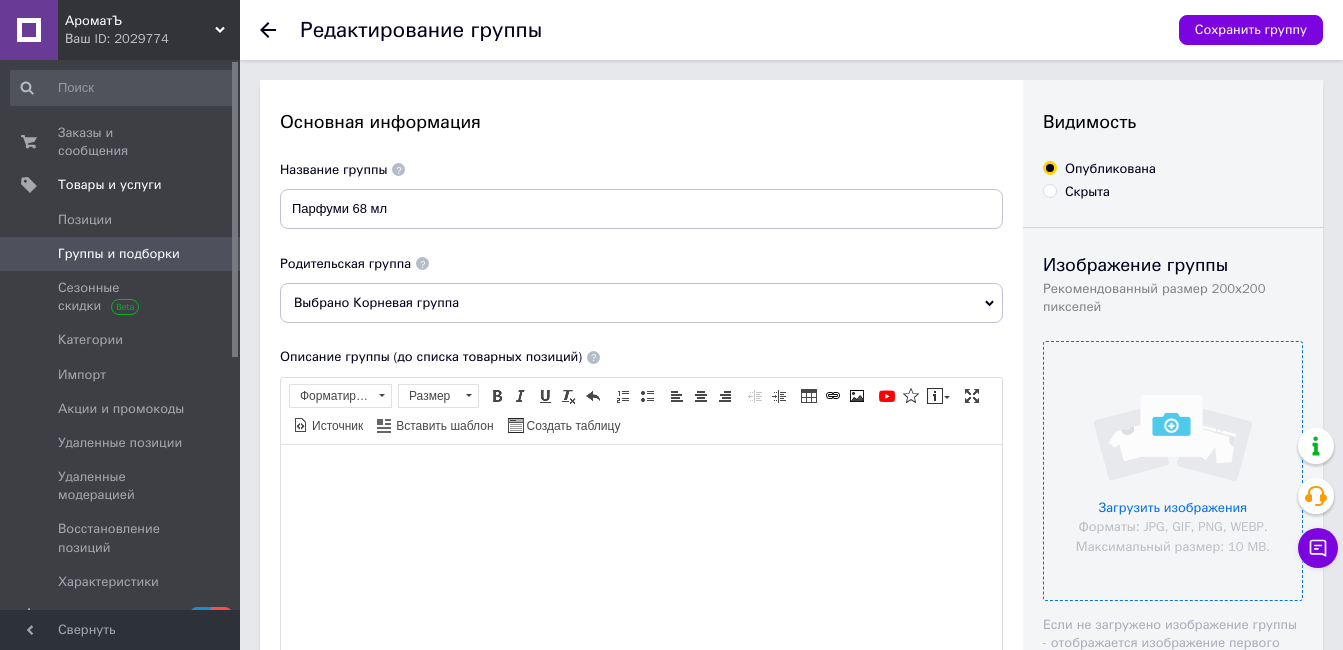 click at bounding box center [1173, 471] 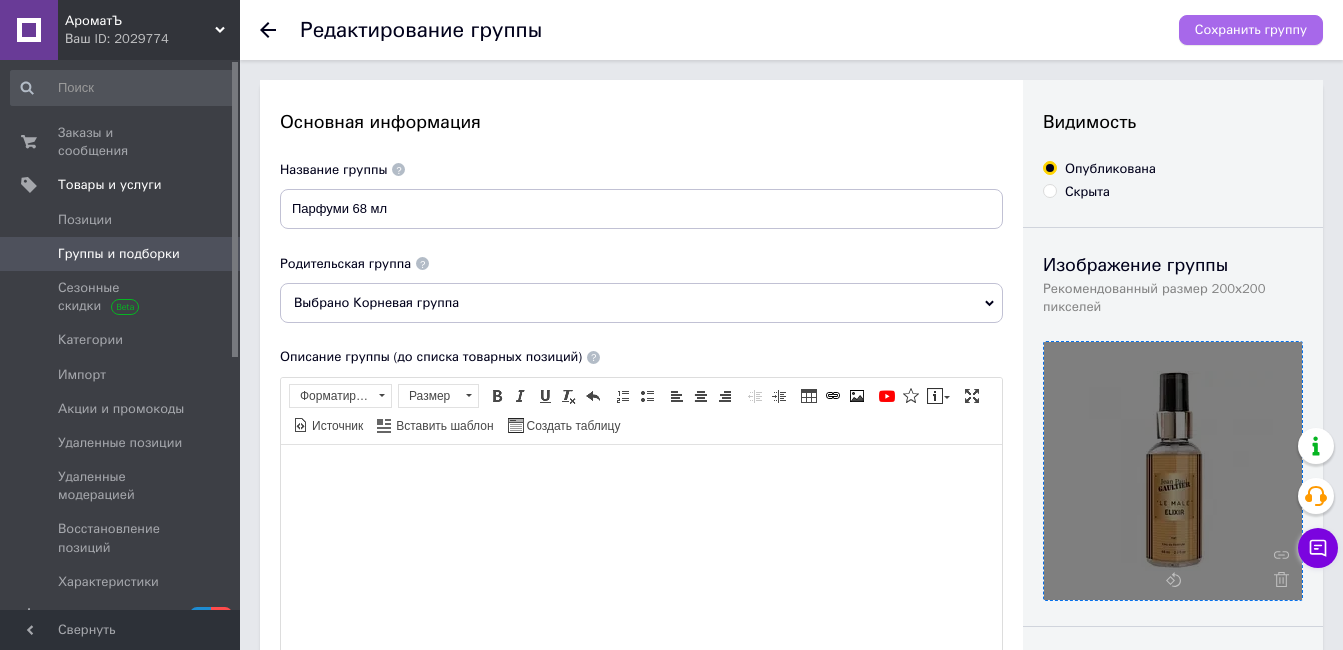 click on "Сохранить группу" at bounding box center (1251, 30) 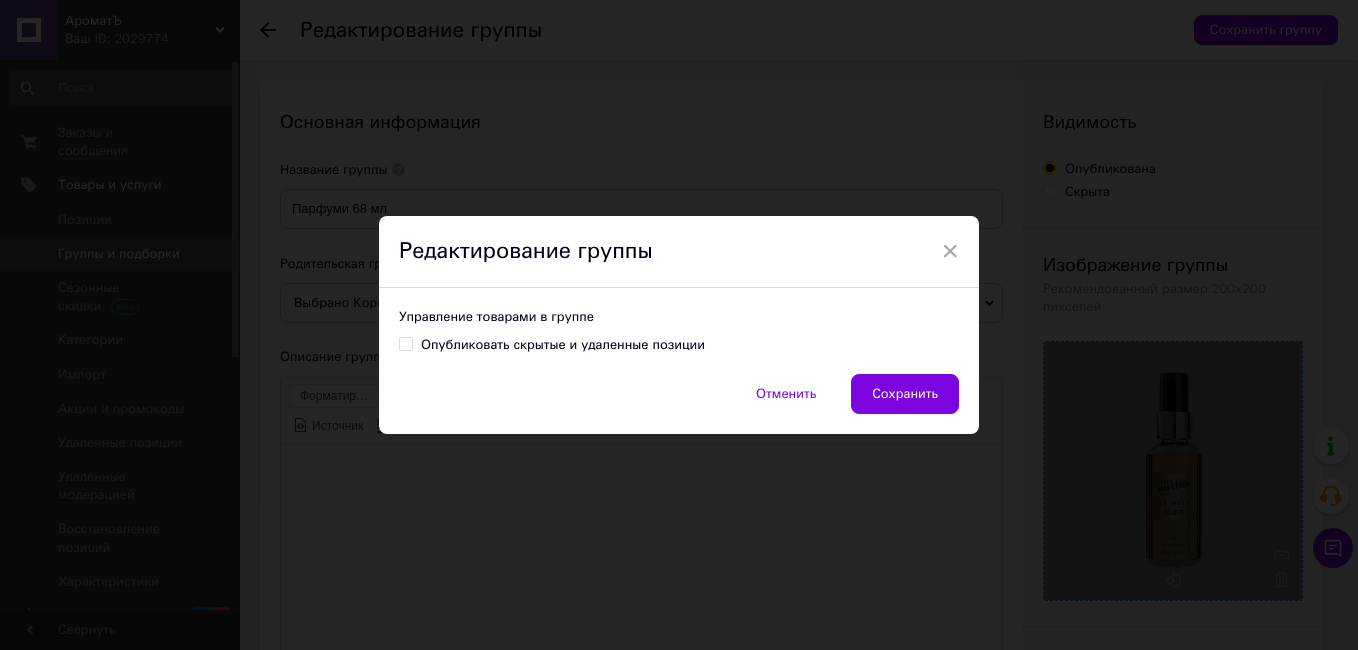 click on "Опубликовать скрытые и удаленные позиции" at bounding box center [405, 343] 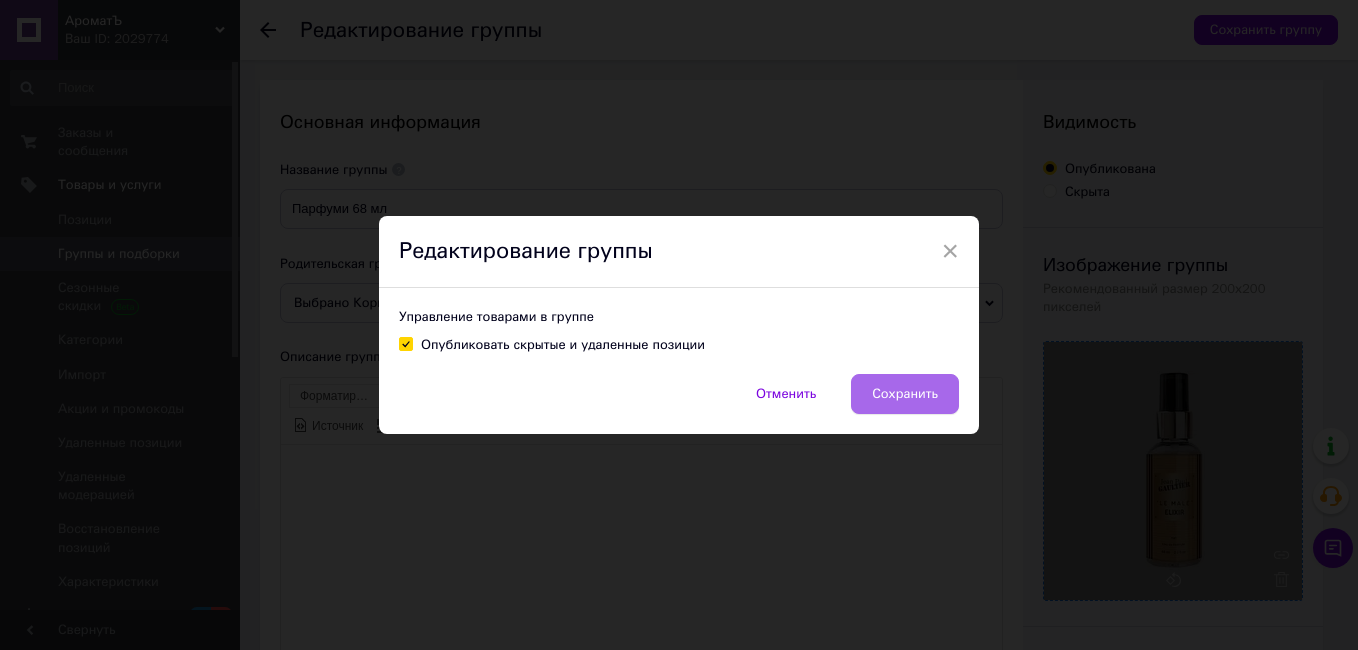 click on "Сохранить" at bounding box center (905, 394) 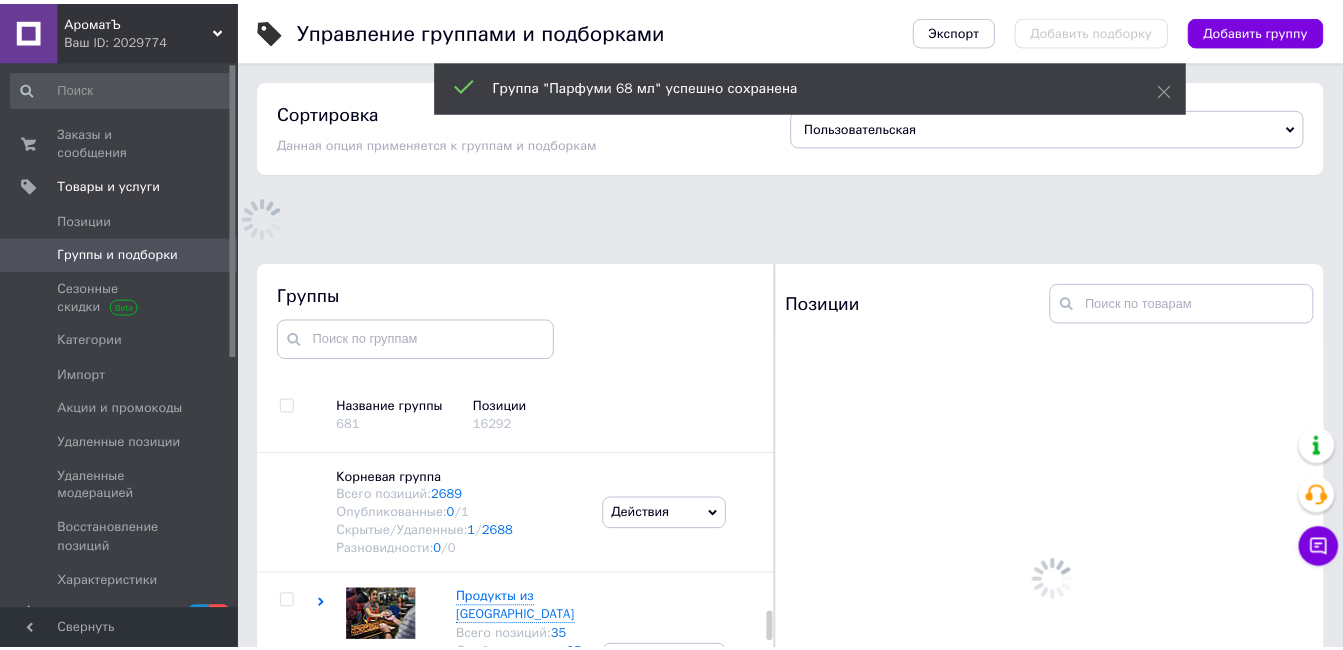 scroll, scrollTop: 113, scrollLeft: 0, axis: vertical 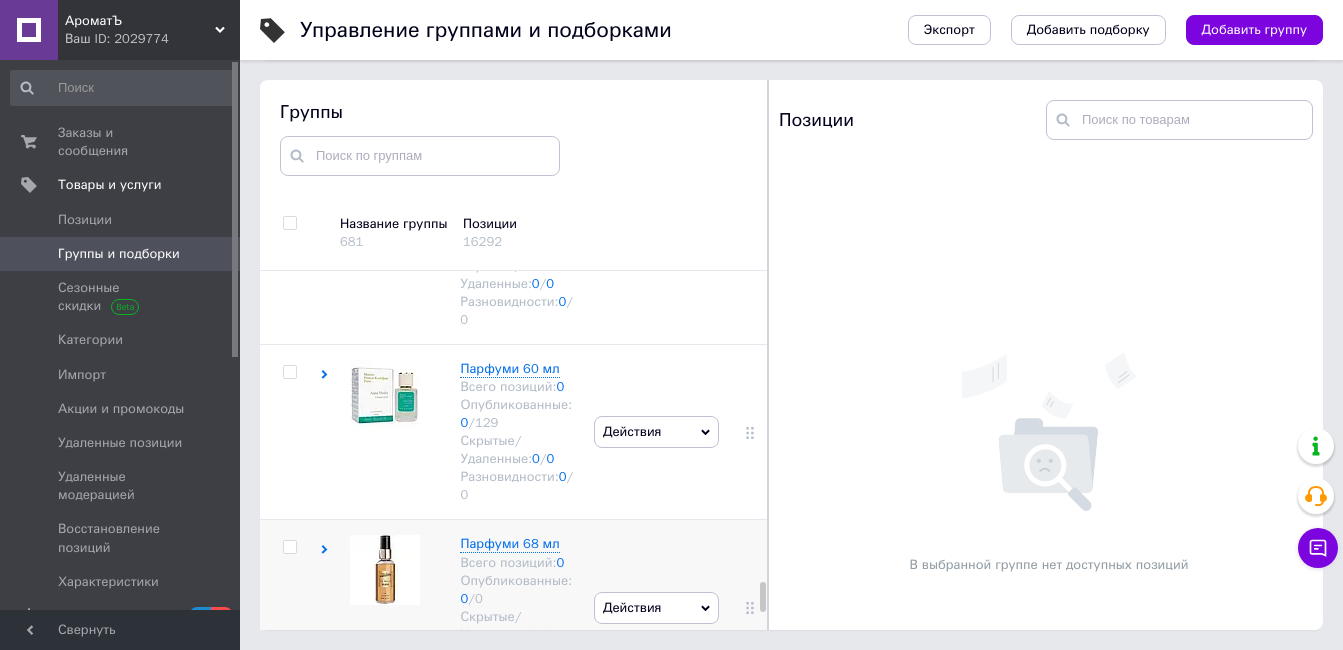 click at bounding box center (289, 547) 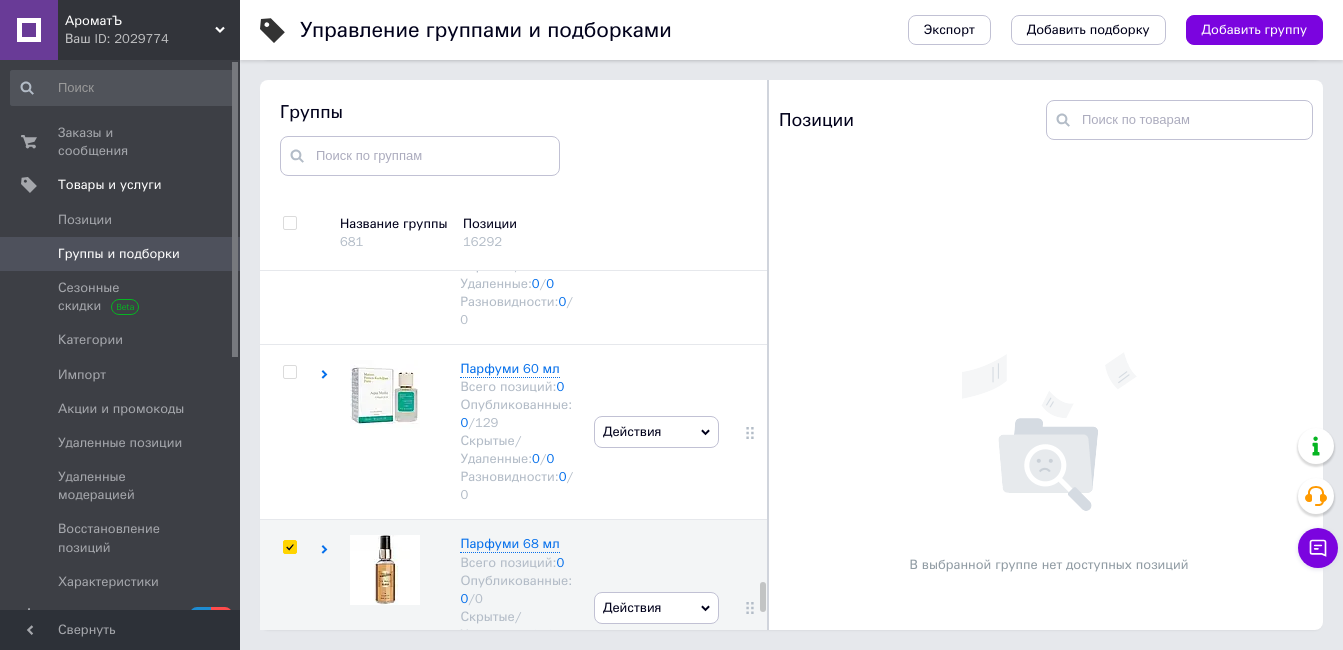 scroll, scrollTop: 10416, scrollLeft: 0, axis: vertical 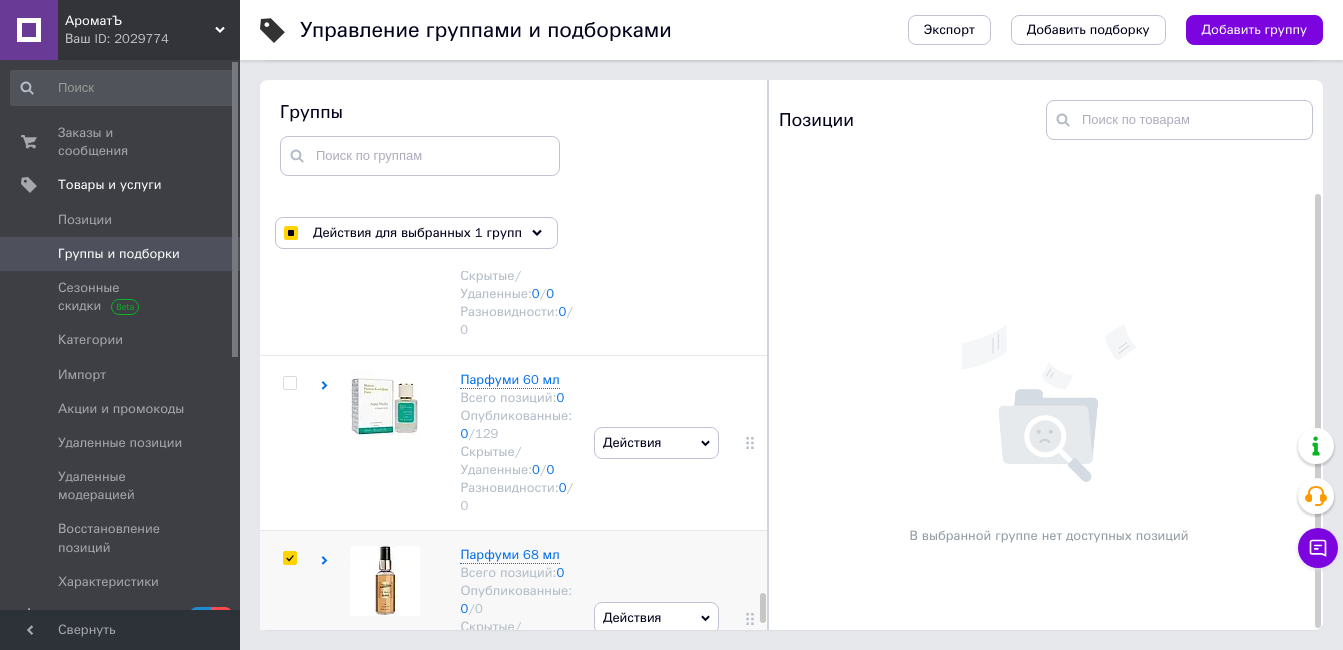 click on "Действия" at bounding box center (656, 618) 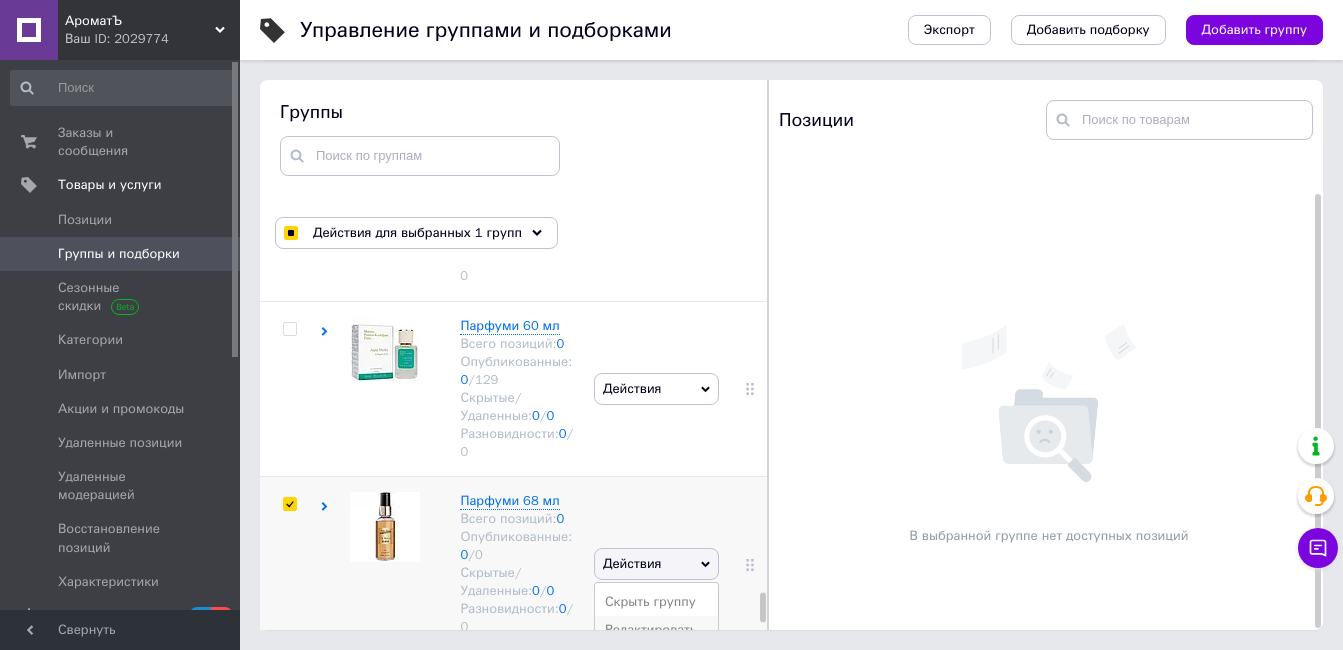 scroll, scrollTop: 10539, scrollLeft: 0, axis: vertical 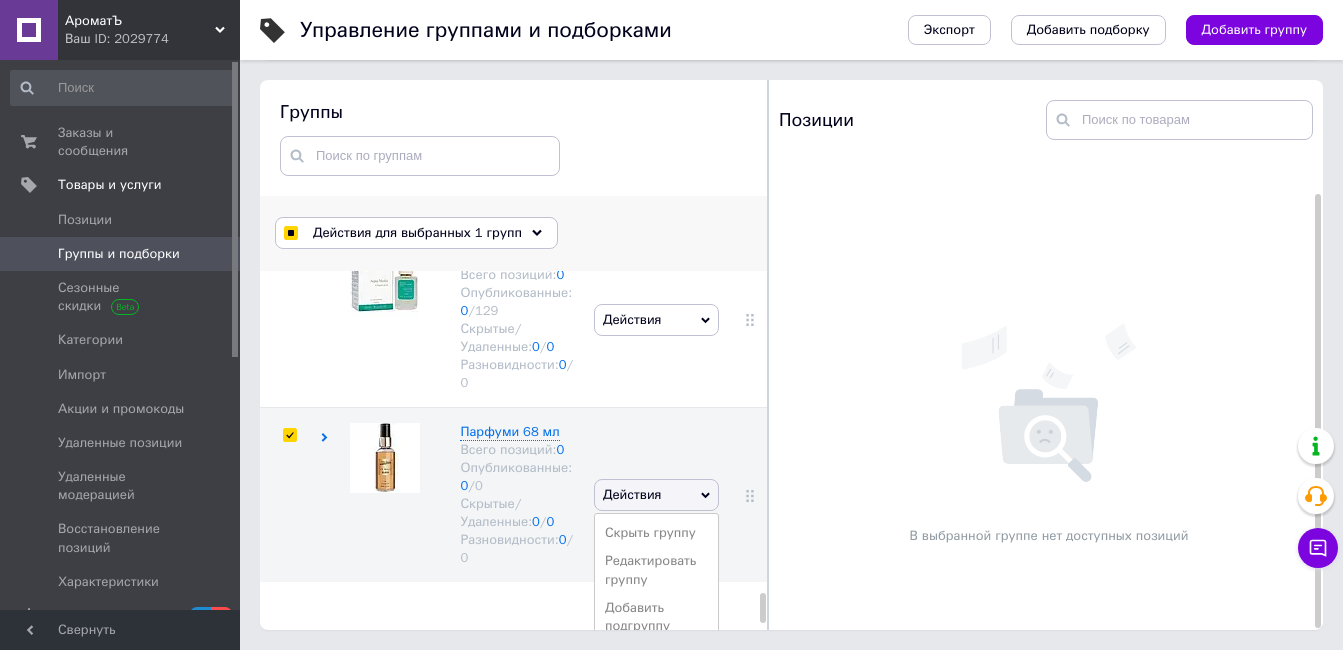 click on "Действия для выбранных 1 групп" at bounding box center (417, 233) 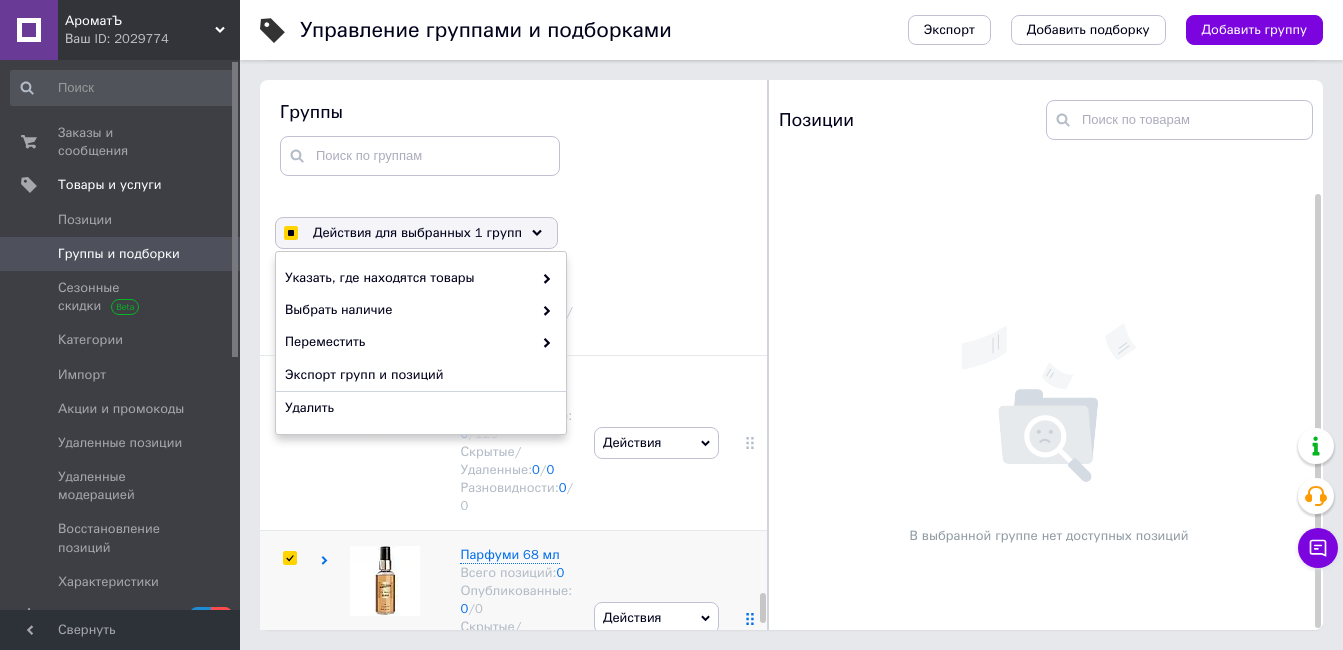 click 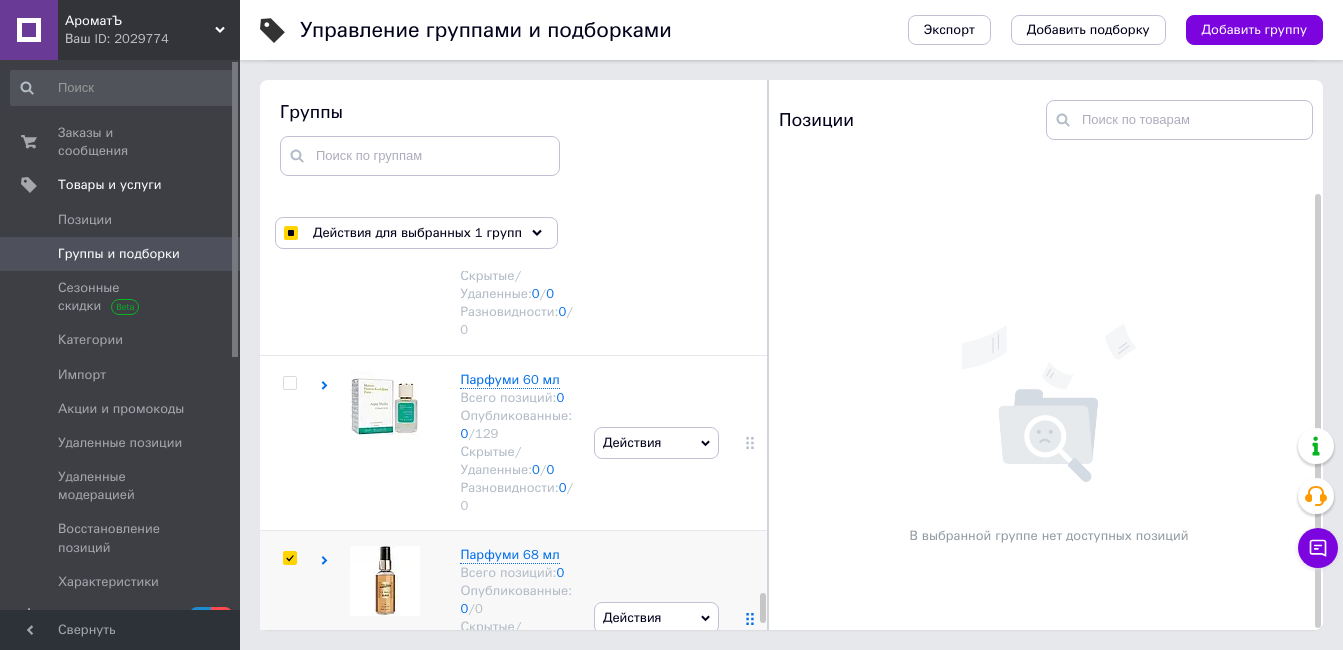 click 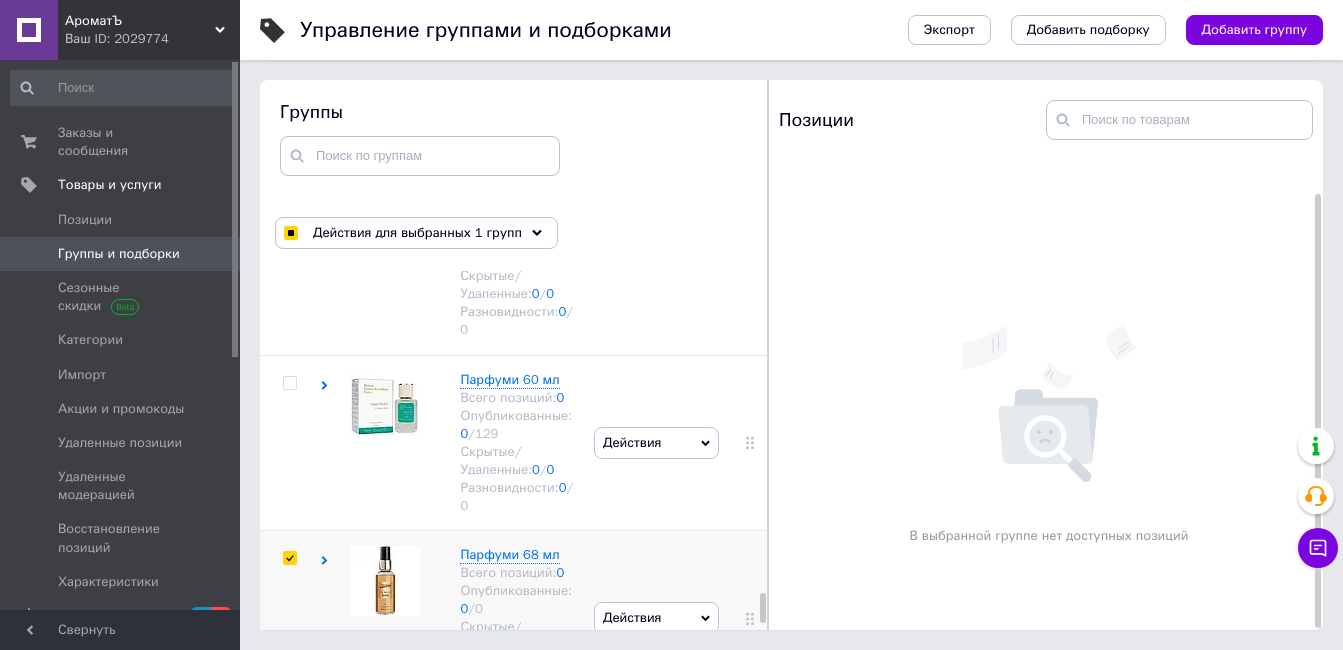 click 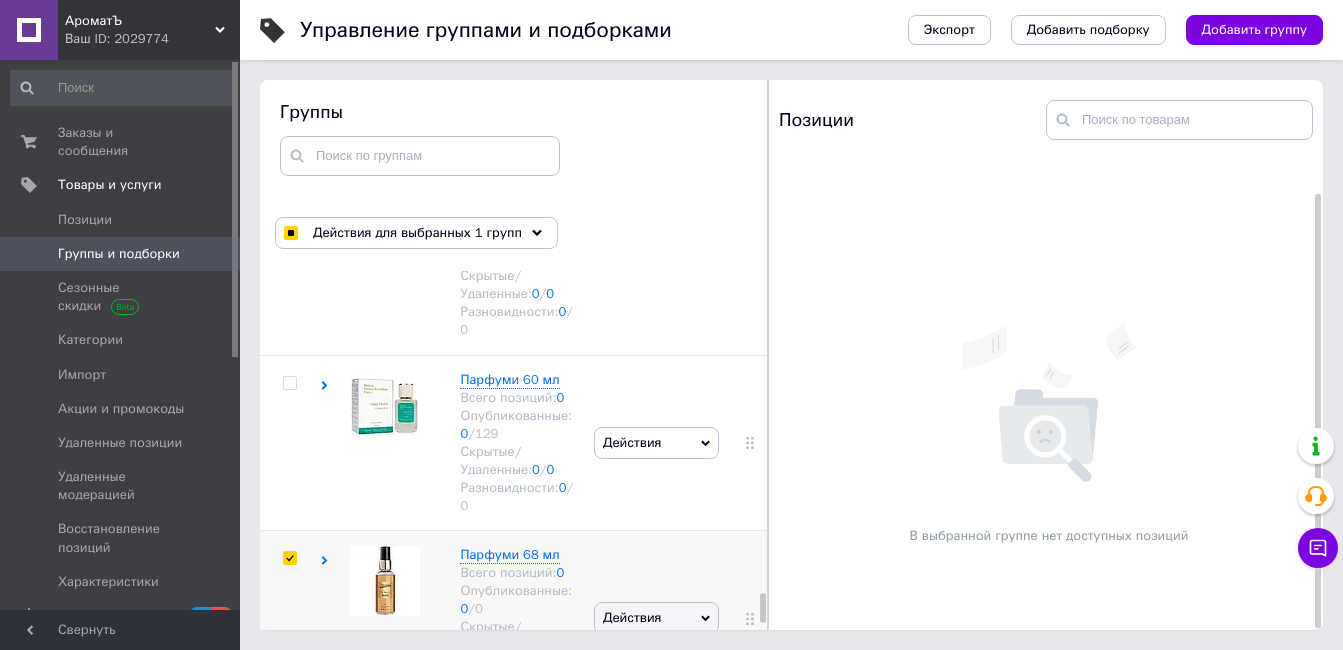 scroll, scrollTop: 10539, scrollLeft: 0, axis: vertical 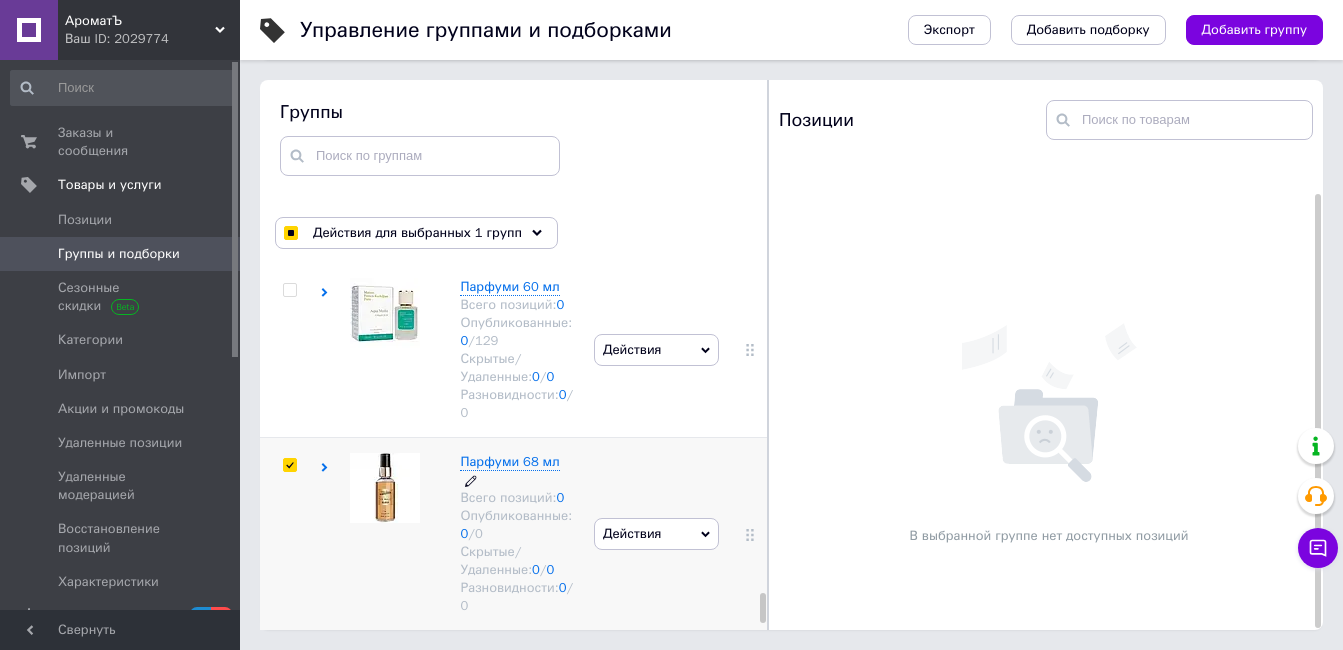 click on "Корневая группа Всего позиций:  2689 Опубликованные:  0  /  1 Скрытые/Удаленные:  1  /  2688 Разновидности:  0  /  0 Действия Добавить подгруппу Добавить товар  Продукты из Вьетнама Всего позиций:  35 Опубликованные:  35  /  218 Скрытые/Удаленные:  0  /  0 Разновидности:  0  /  0 Действия Скрыть группу Редактировать группу Добавить подгруппу Добавить товар Удалить группу CHOICE Всего позиций:  0 Опубликованные:  0  /  174 Скрытые/Удаленные:  0  /  0 Разновидности:  0  /  0 Действия Скрыть группу Редактировать группу Добавить подгруппу Добавить товар Удалить группу Парфуми ОАЕ 0 0  /  118" at bounding box center (517, -4807) 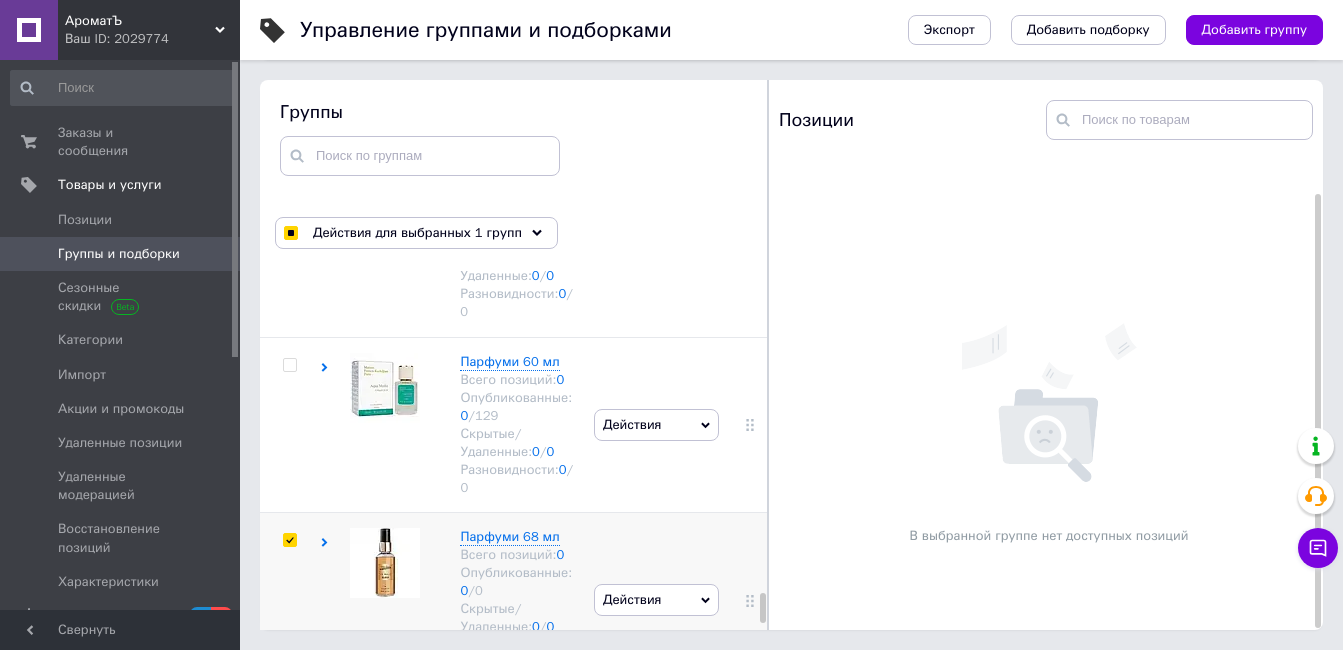 scroll, scrollTop: 10416, scrollLeft: 0, axis: vertical 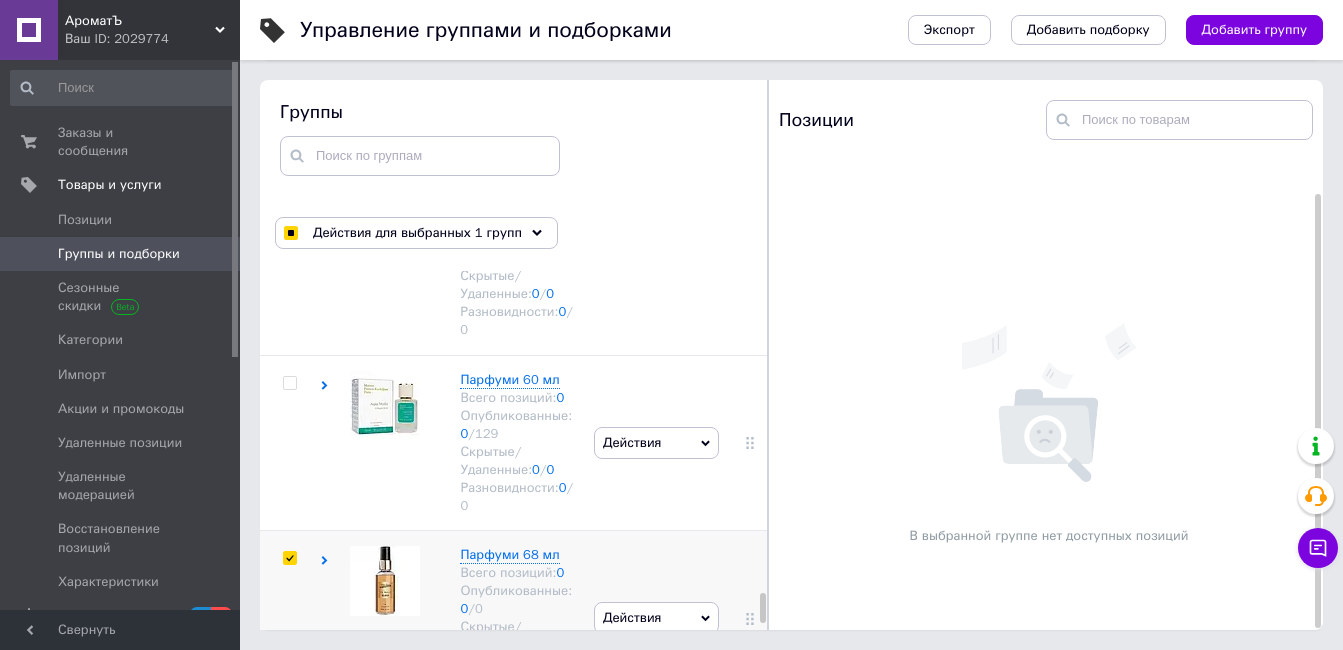 click at bounding box center [289, 558] 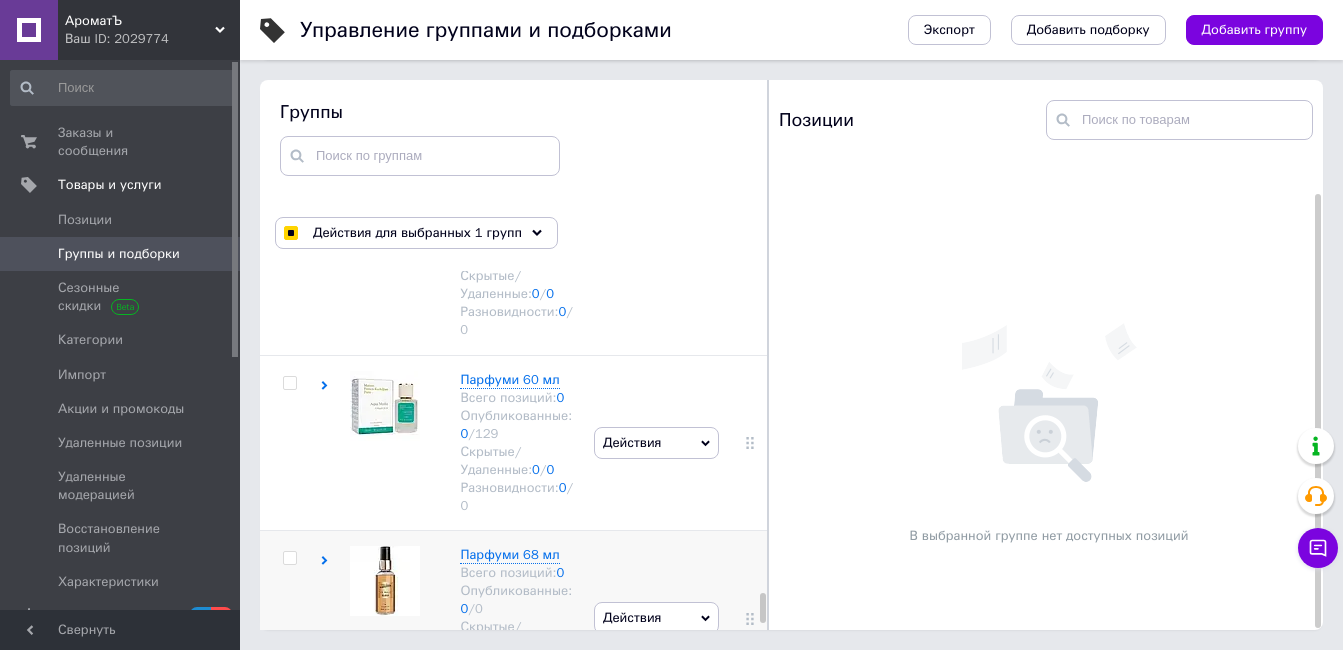 checkbox on "false" 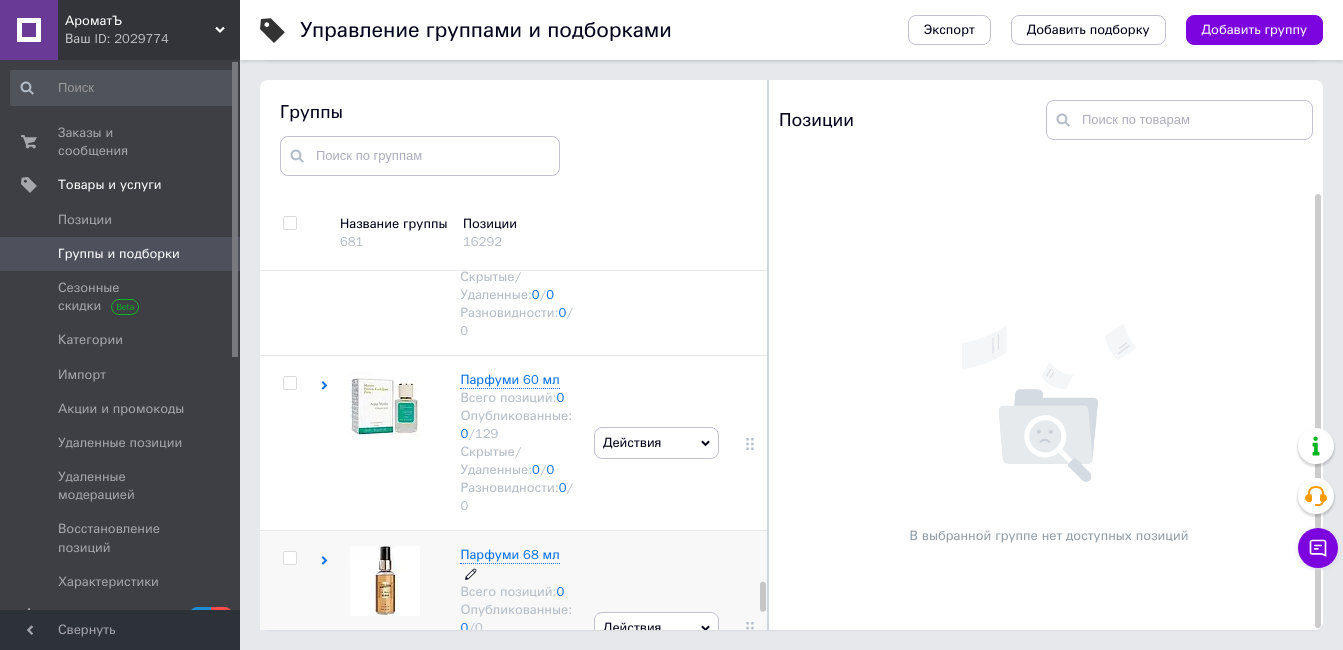 click on "Парфуми 68 мл" at bounding box center (509, 554) 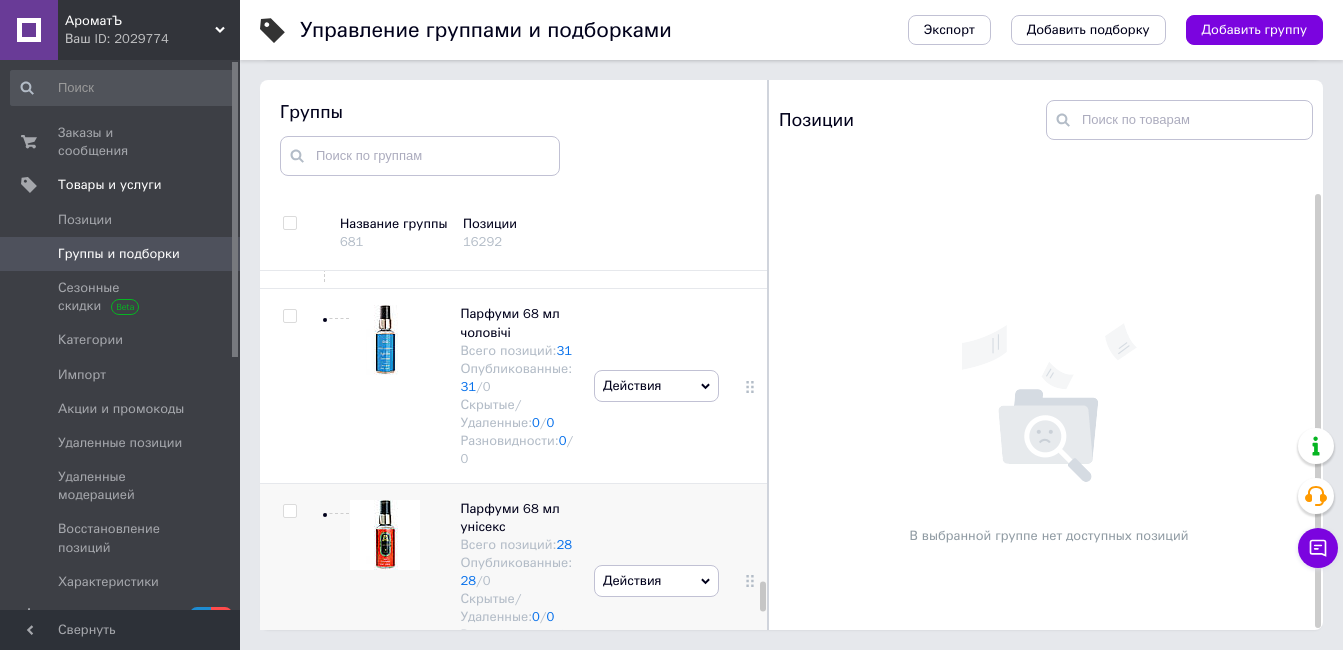 scroll, scrollTop: 11043, scrollLeft: 0, axis: vertical 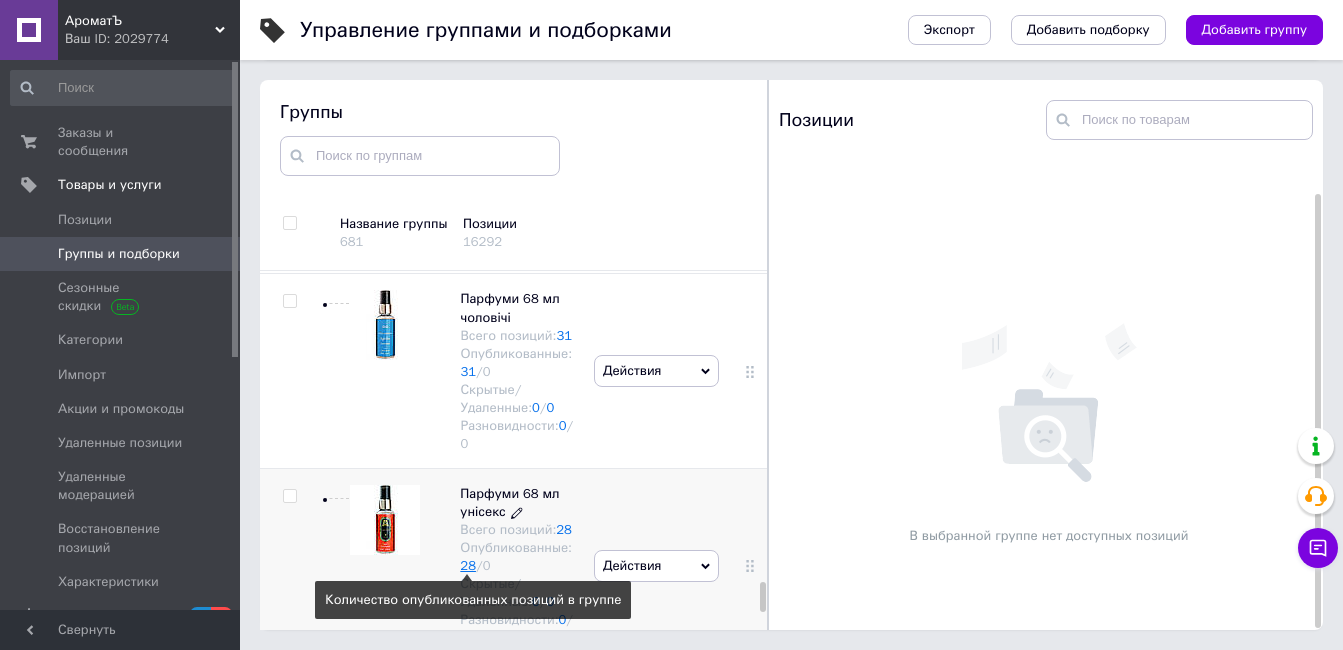 click on "28" at bounding box center (468, 565) 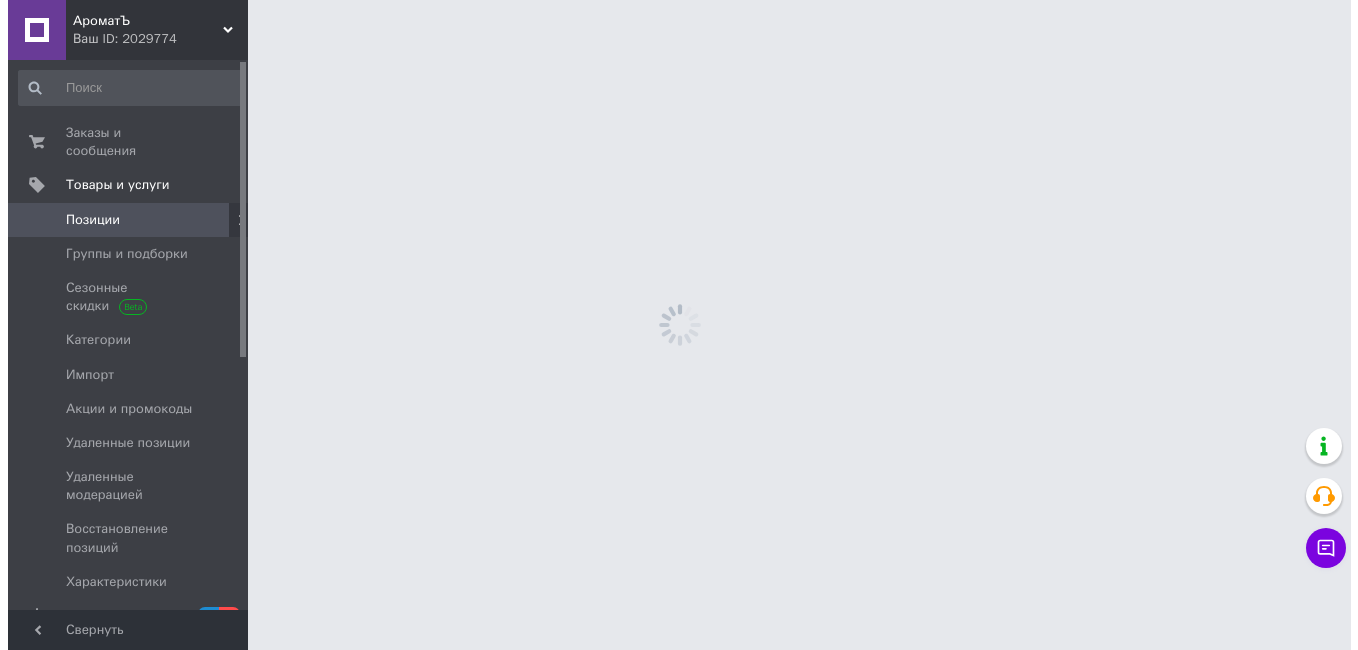 scroll, scrollTop: 0, scrollLeft: 0, axis: both 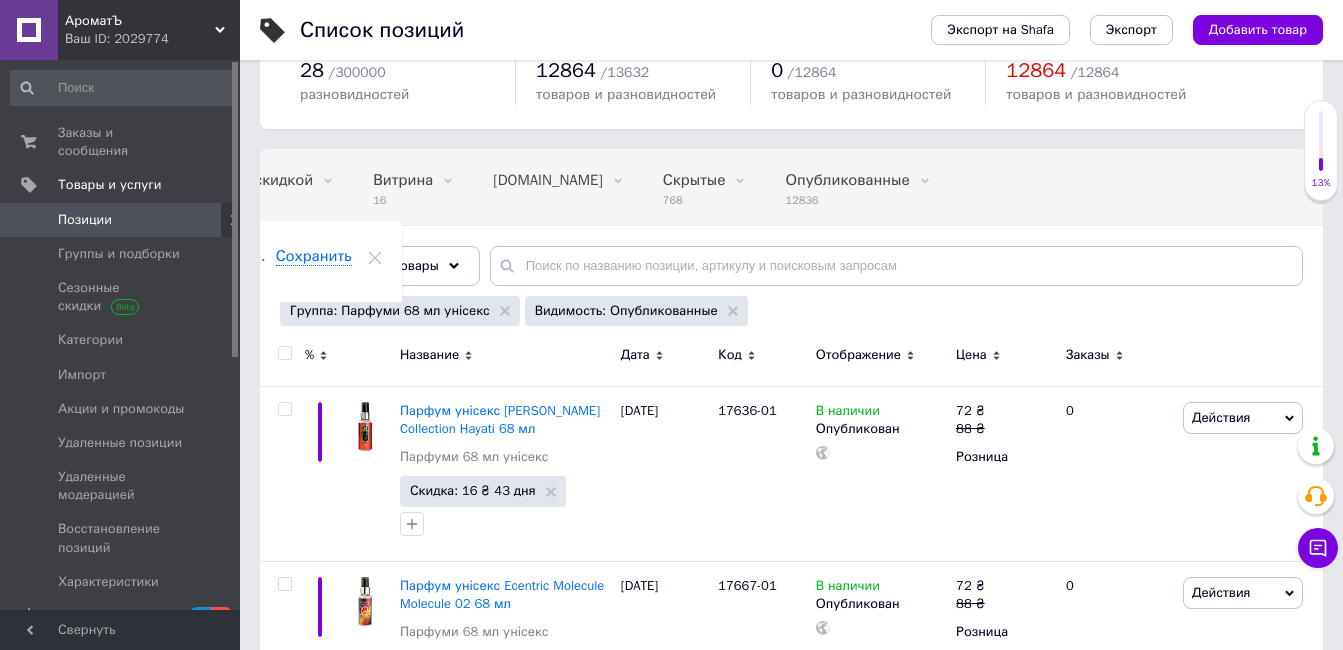 click at bounding box center [284, 353] 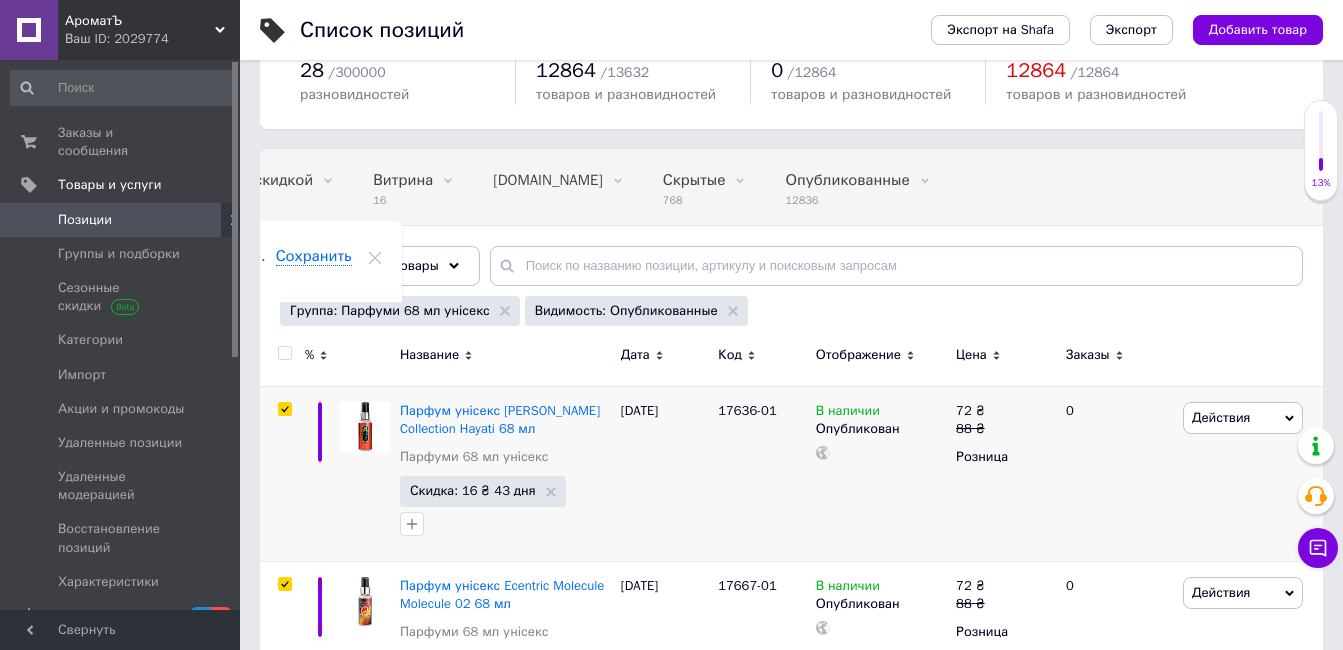 checkbox on "true" 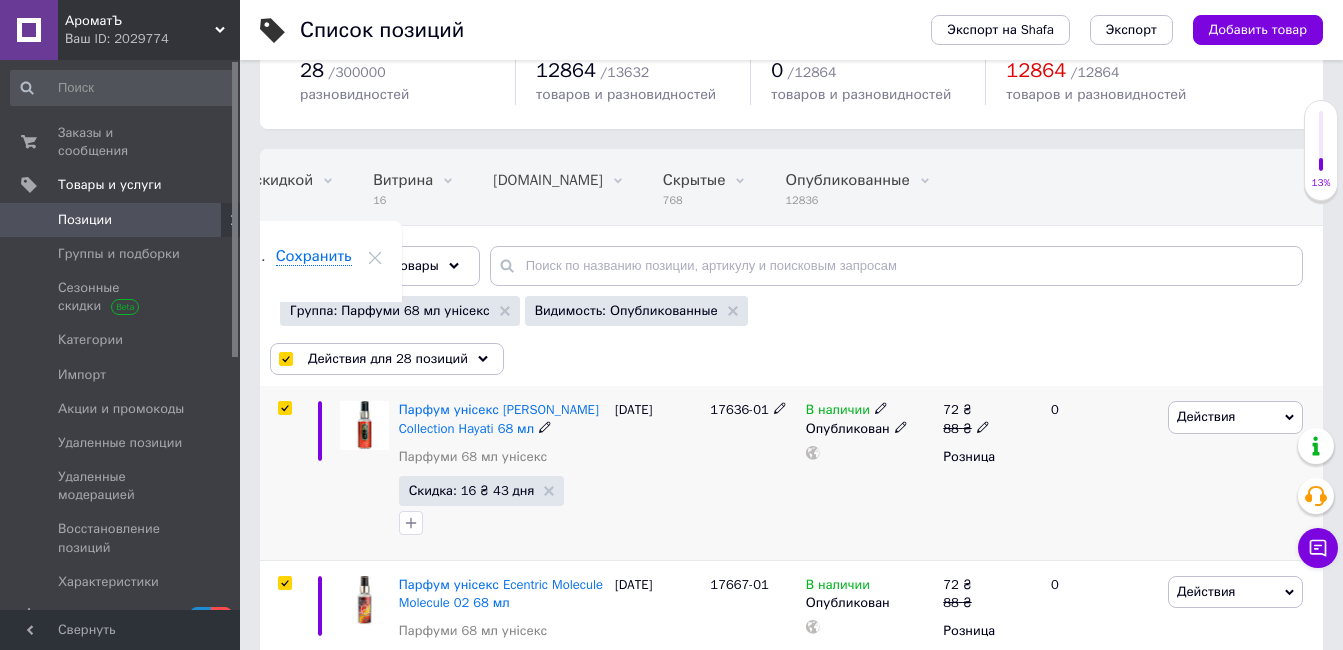 click on "Действия" at bounding box center (1206, 416) 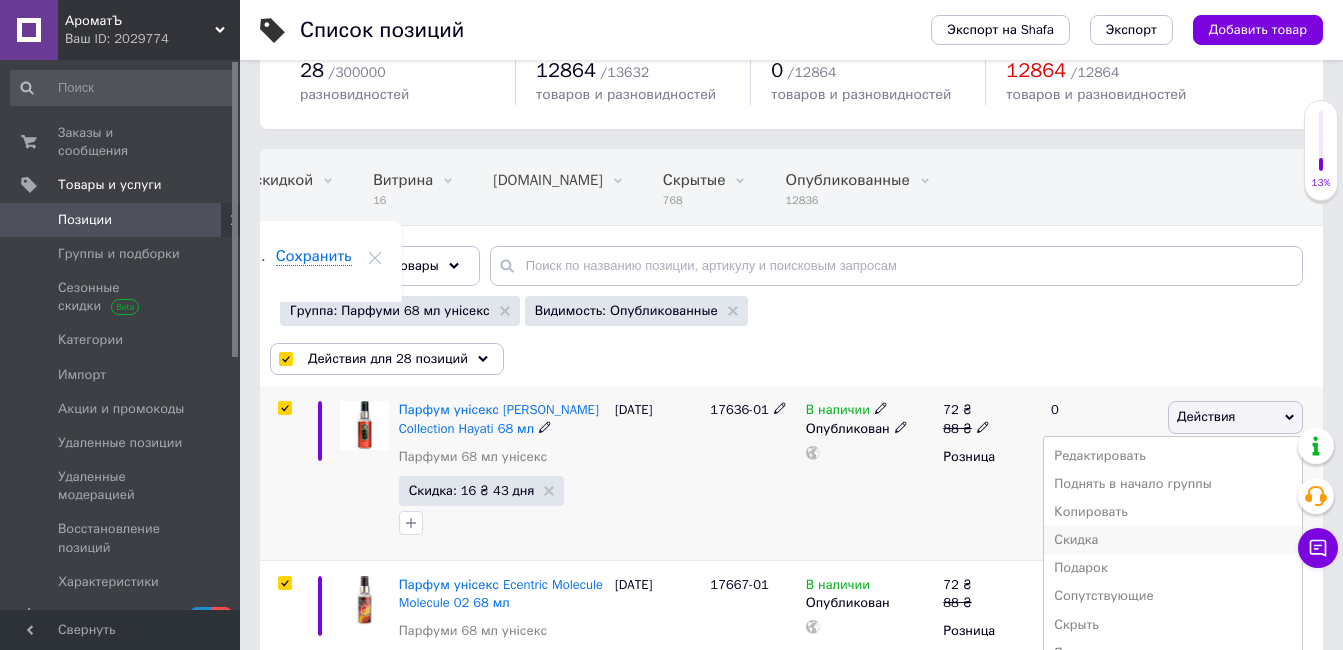 click on "Скидка" at bounding box center (1173, 540) 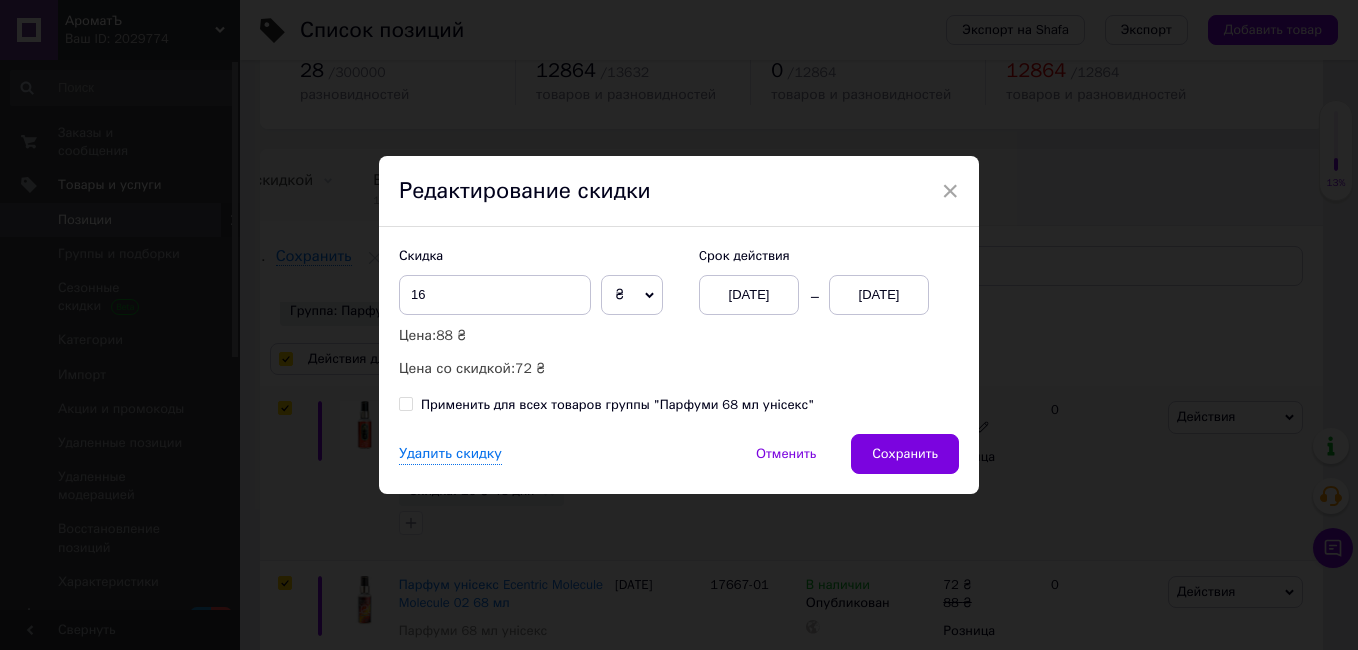 click on "Применить для всех товаров группы "Парфуми 68 мл унісекс"" at bounding box center [405, 403] 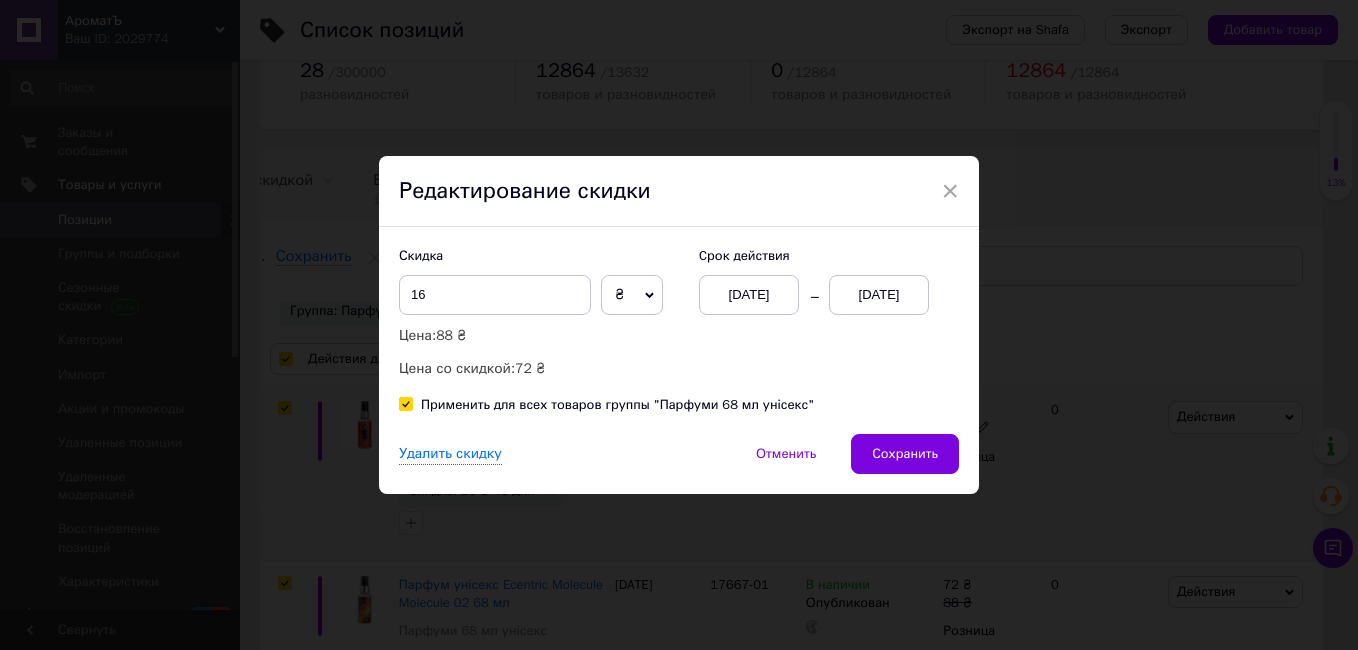checkbox on "true" 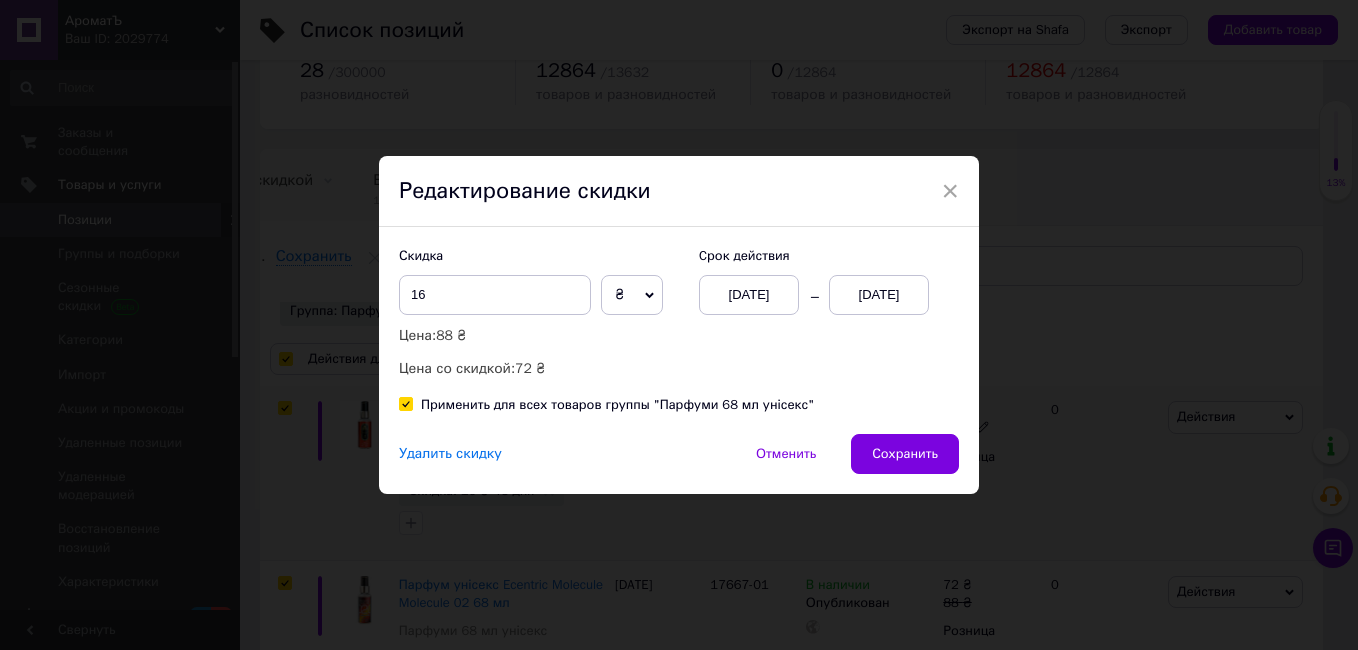 click on "Удалить скидку" at bounding box center (450, 454) 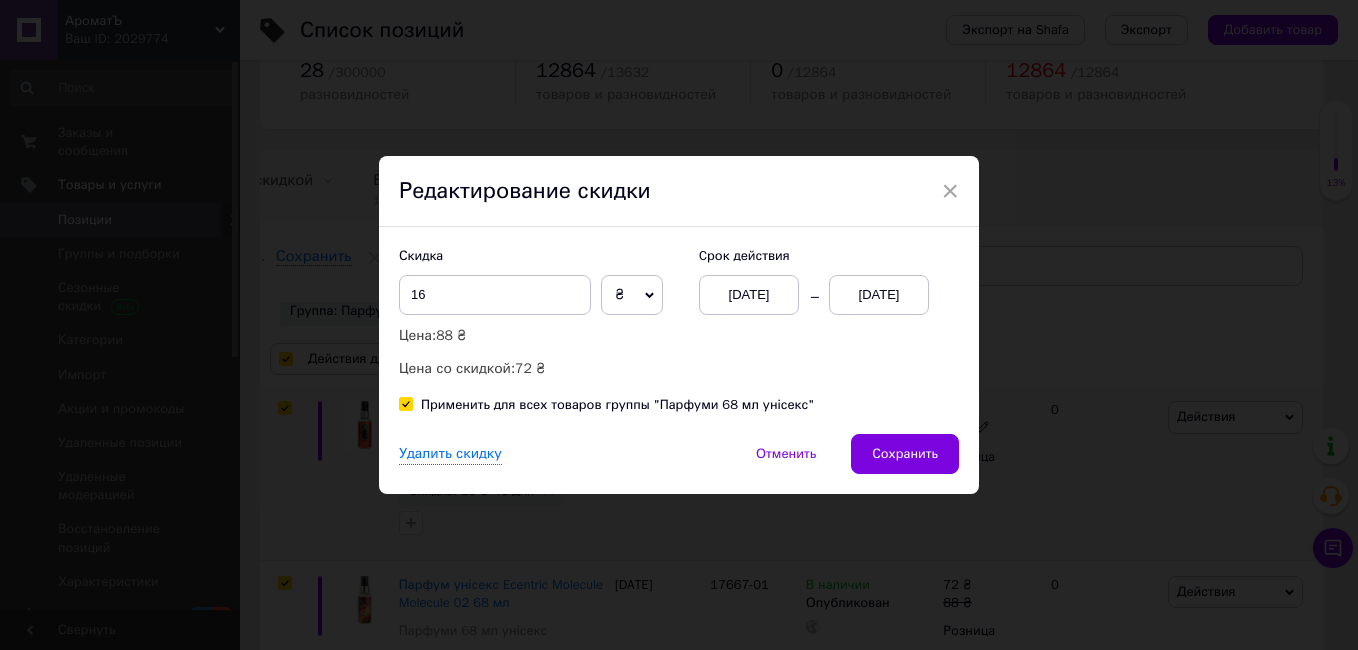click on "В наличии Опубликован" at bounding box center [869, 473] 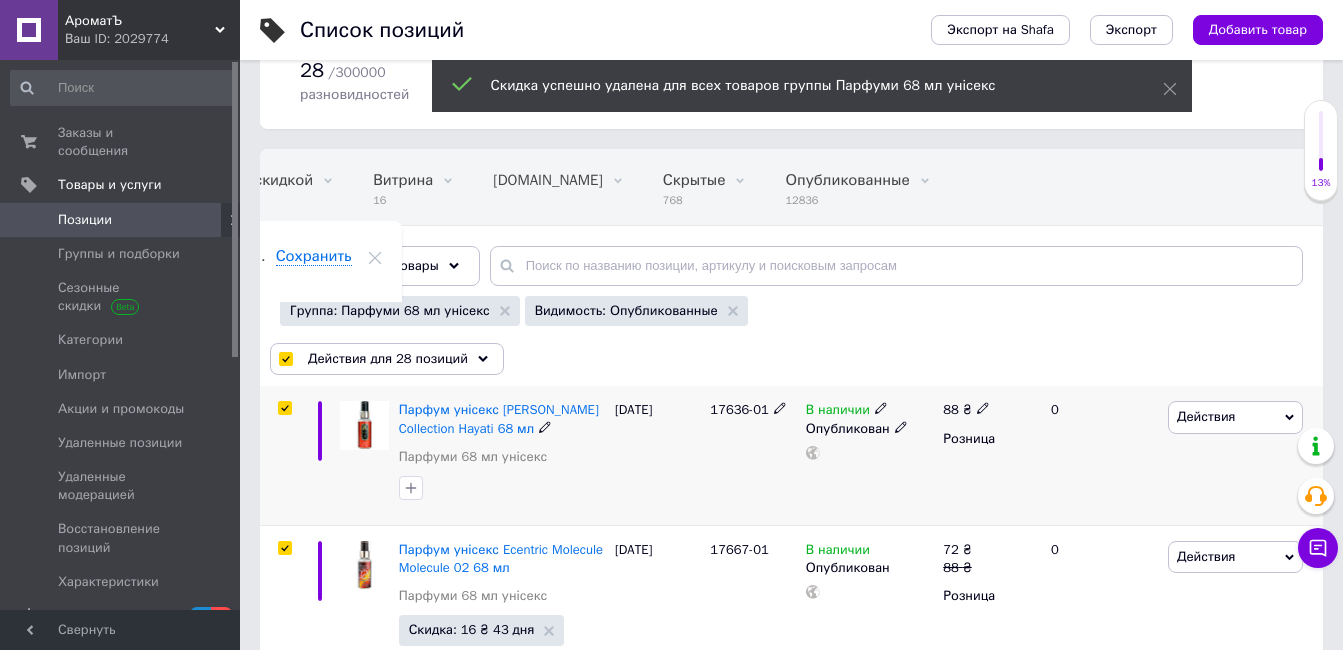 scroll, scrollTop: 0, scrollLeft: 142, axis: horizontal 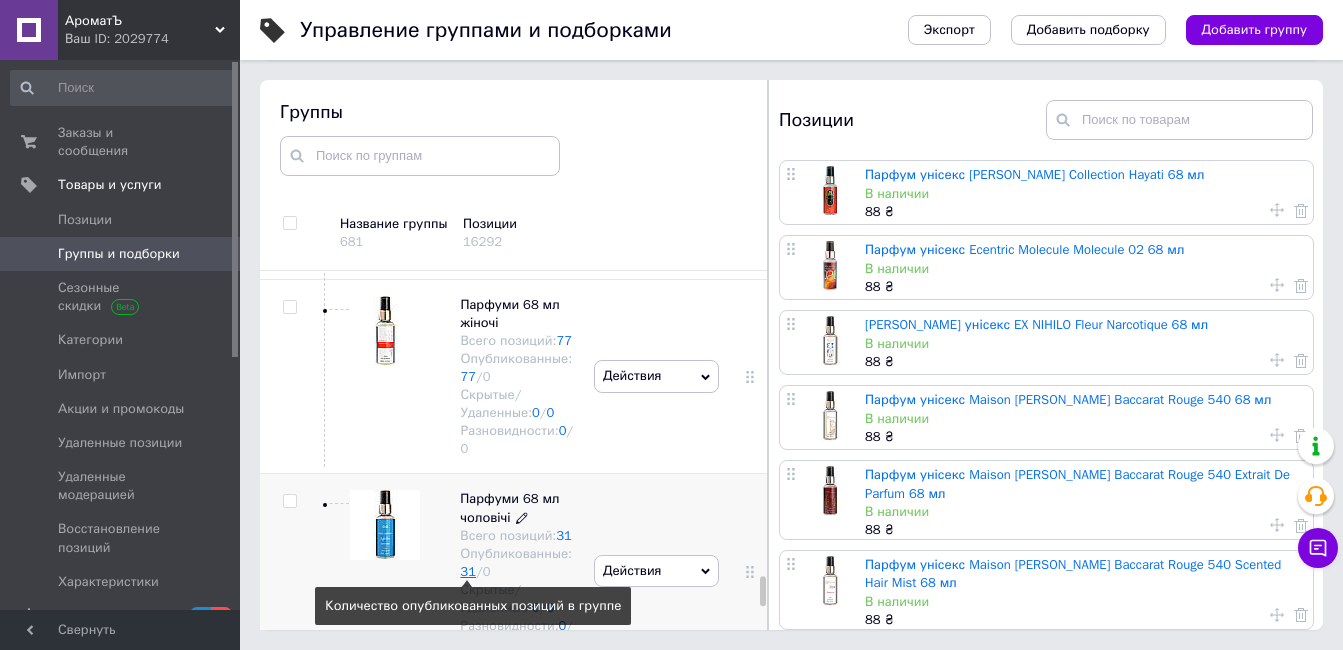 click on "31" at bounding box center [468, 571] 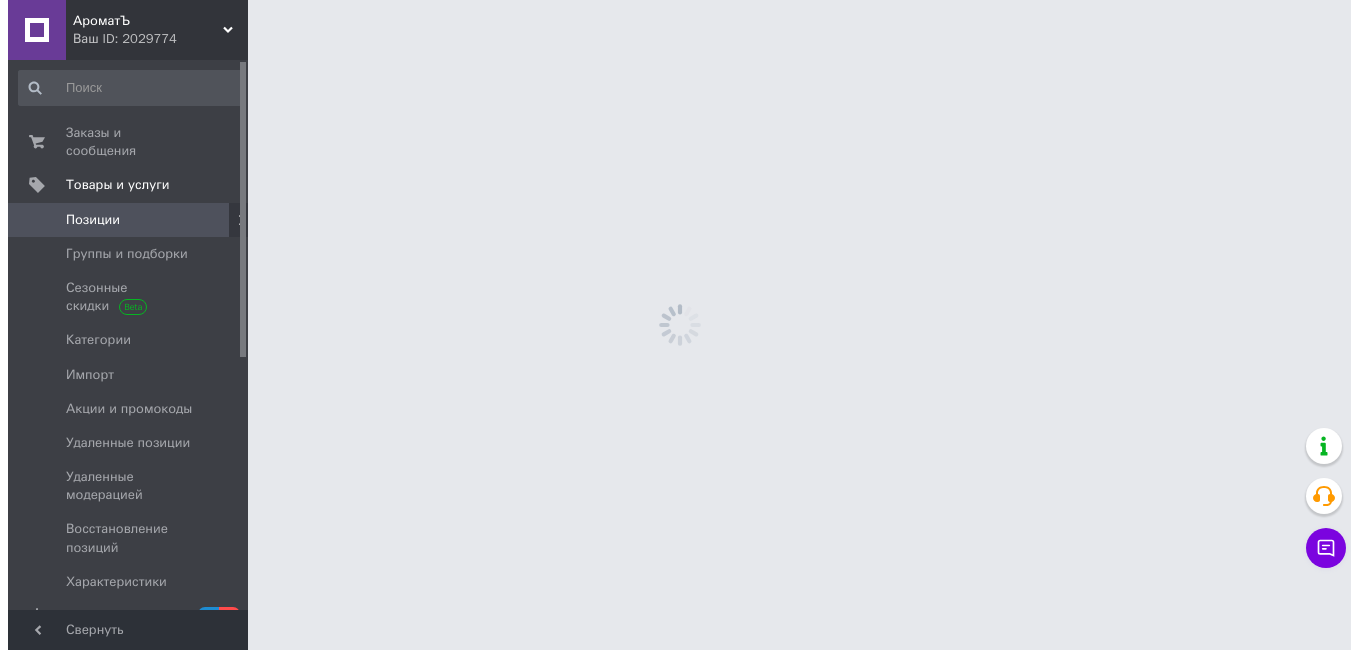 scroll, scrollTop: 0, scrollLeft: 0, axis: both 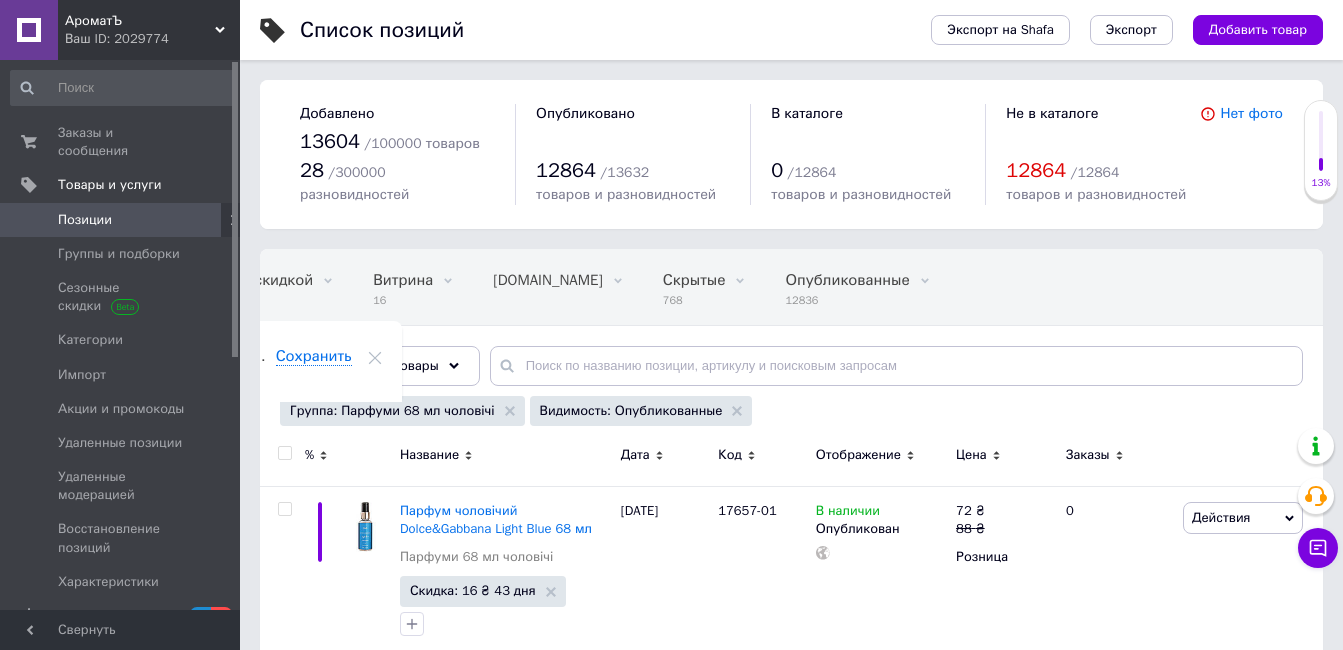 click at bounding box center (284, 453) 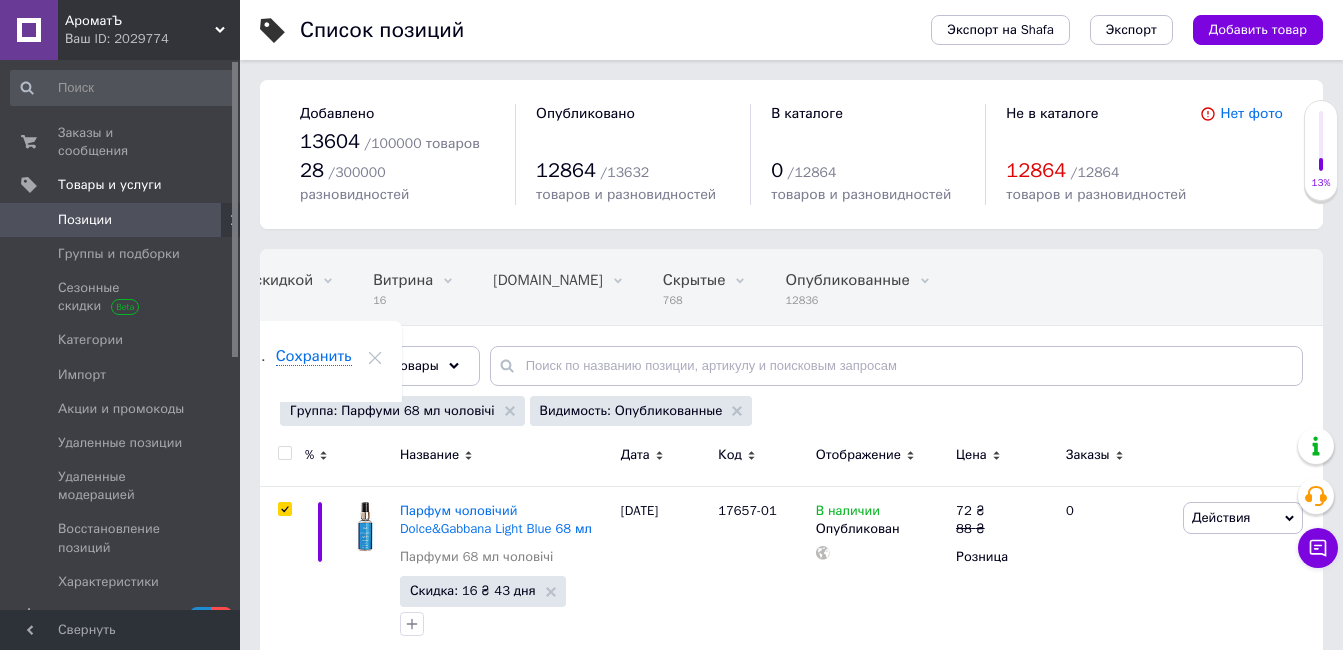 checkbox on "true" 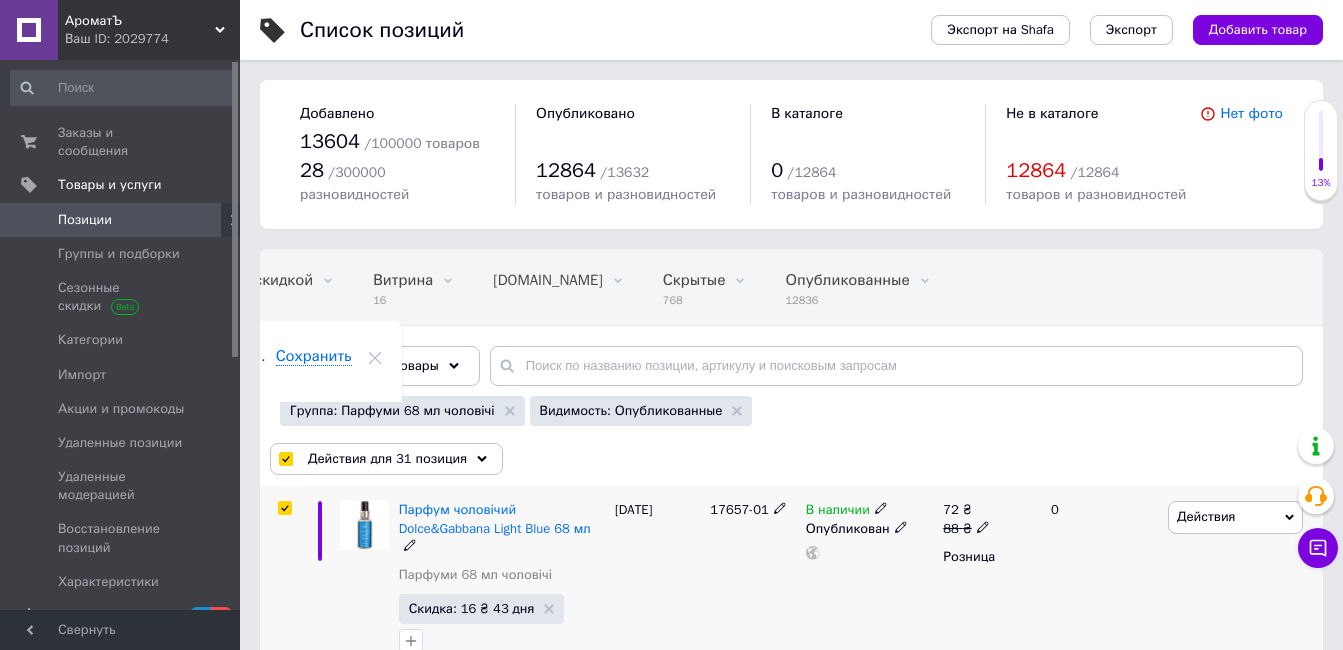 click on "Действия" at bounding box center (1206, 516) 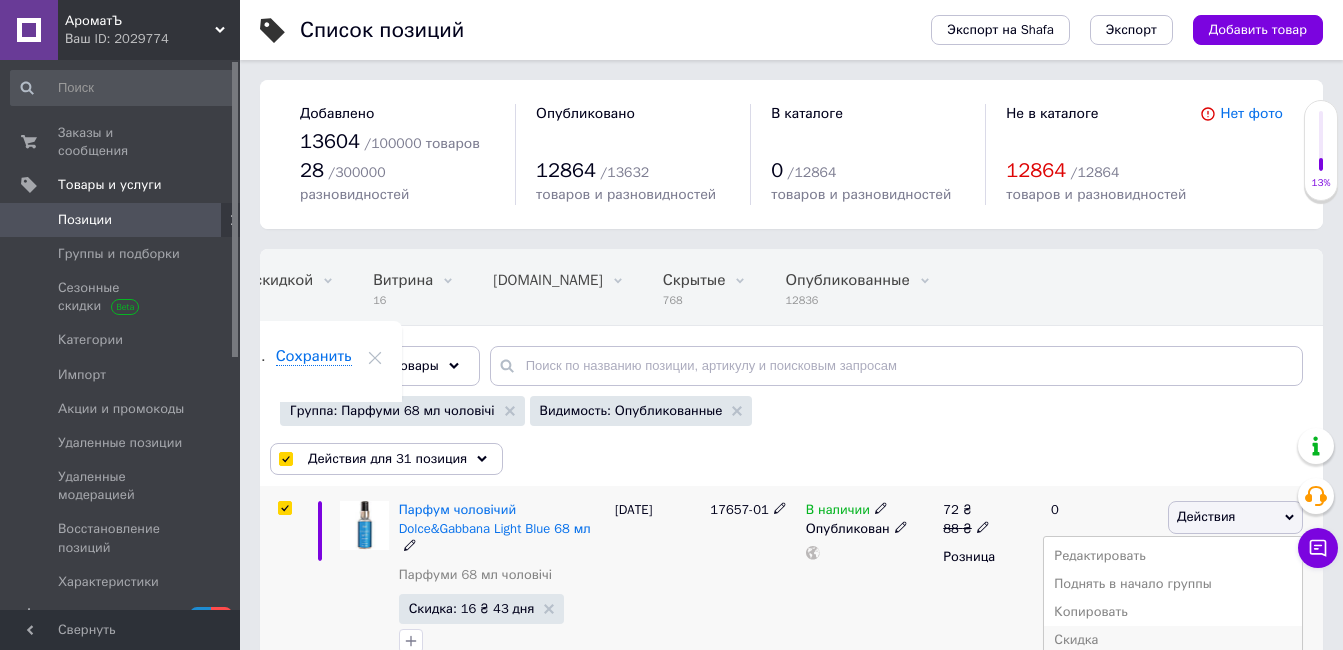 click on "Скидка" at bounding box center [1173, 640] 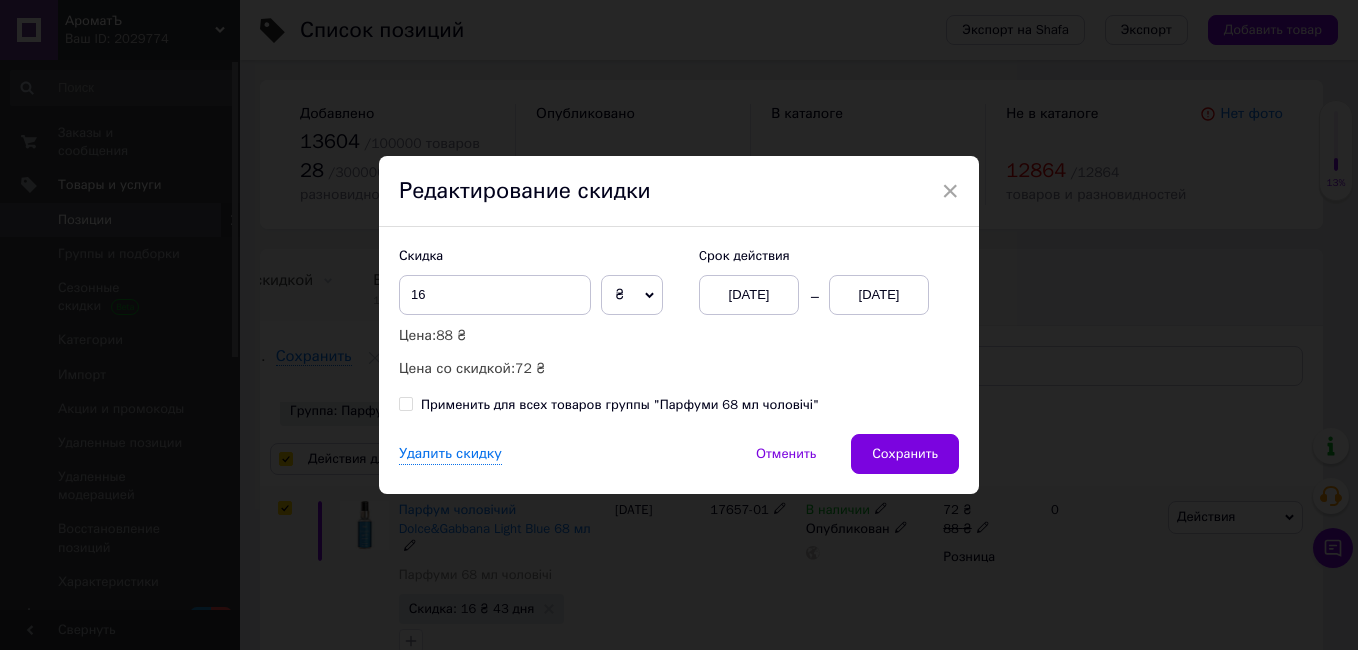 click on "Применить для всех товаров группы "Парфуми 68 мл чоловічі"" at bounding box center [405, 403] 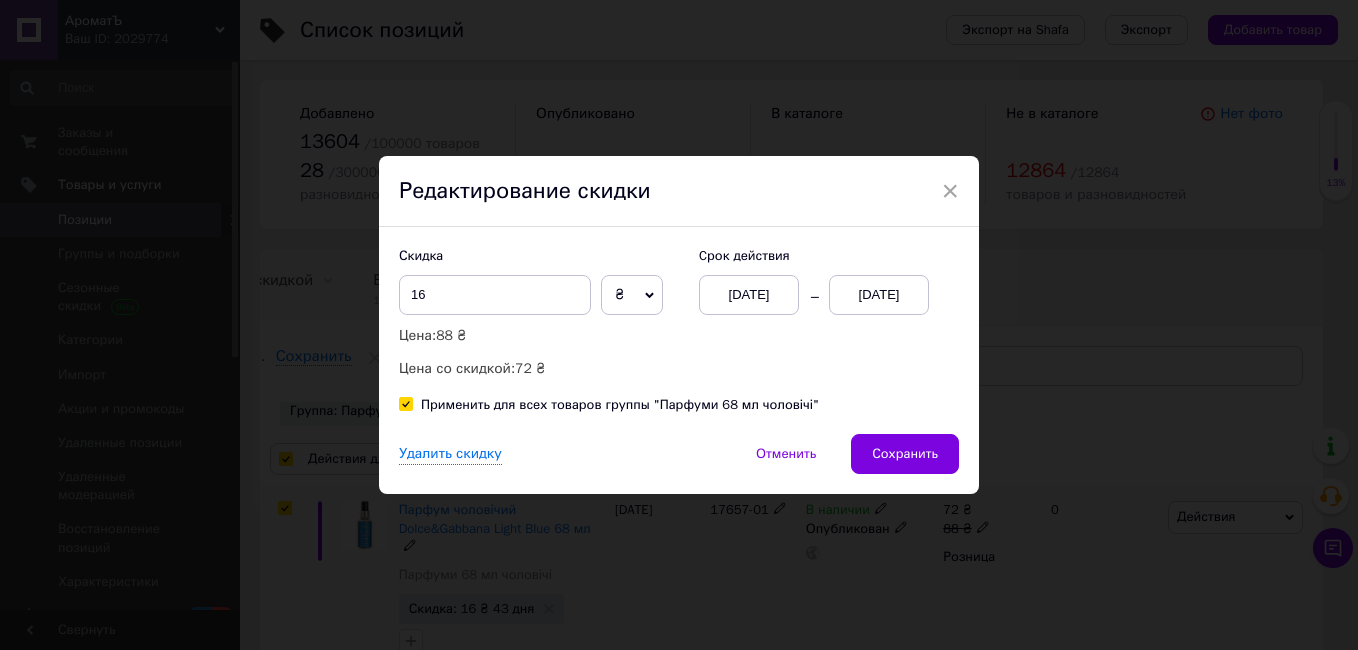 checkbox on "true" 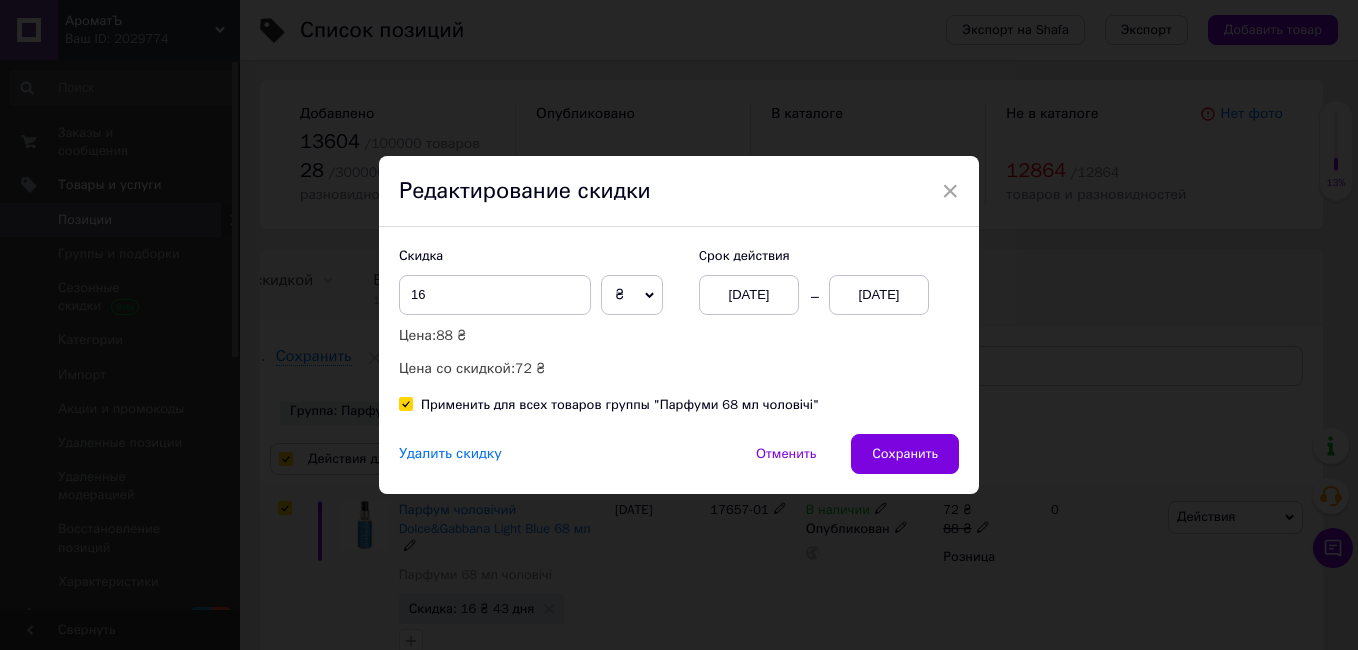 click on "Удалить скидку" at bounding box center [450, 454] 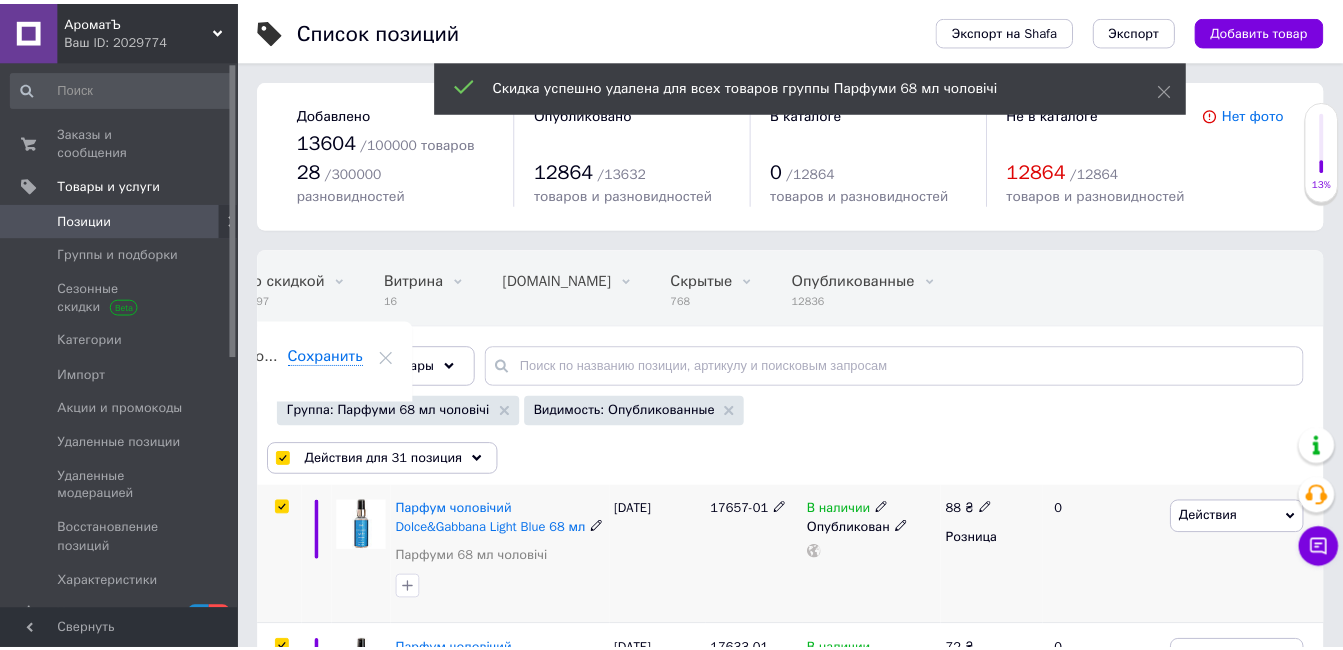 scroll, scrollTop: 0, scrollLeft: 142, axis: horizontal 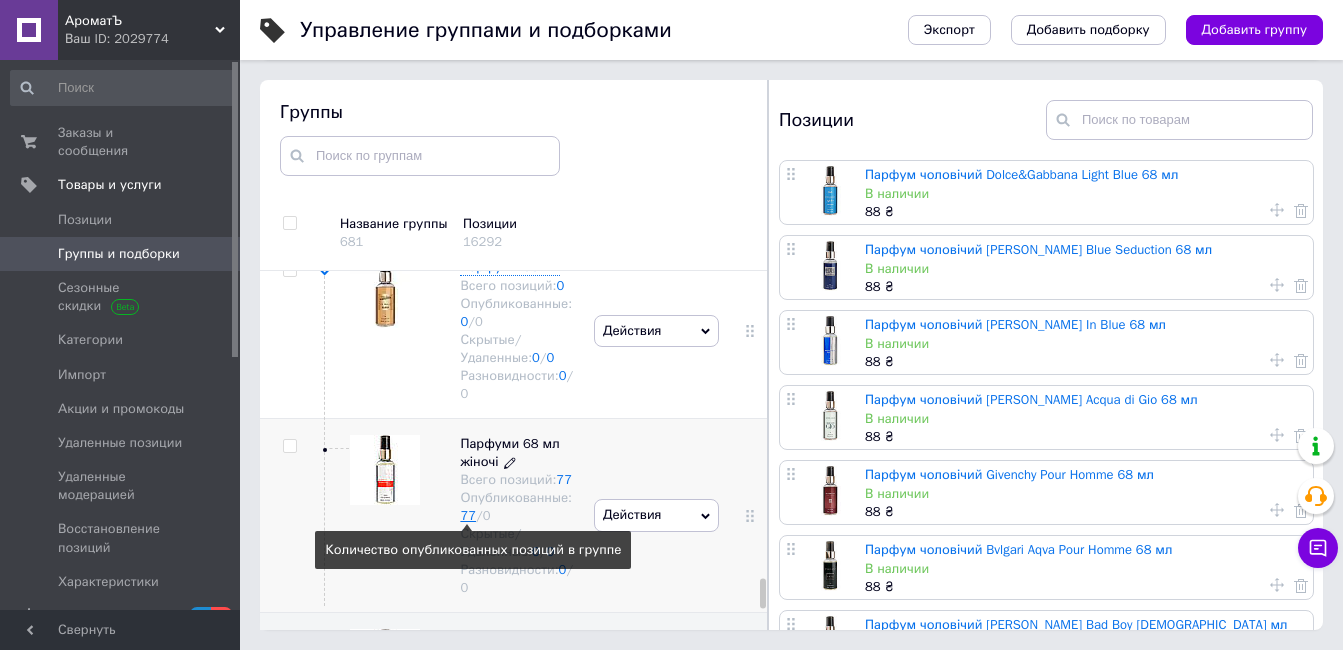 click on "77" at bounding box center [468, 515] 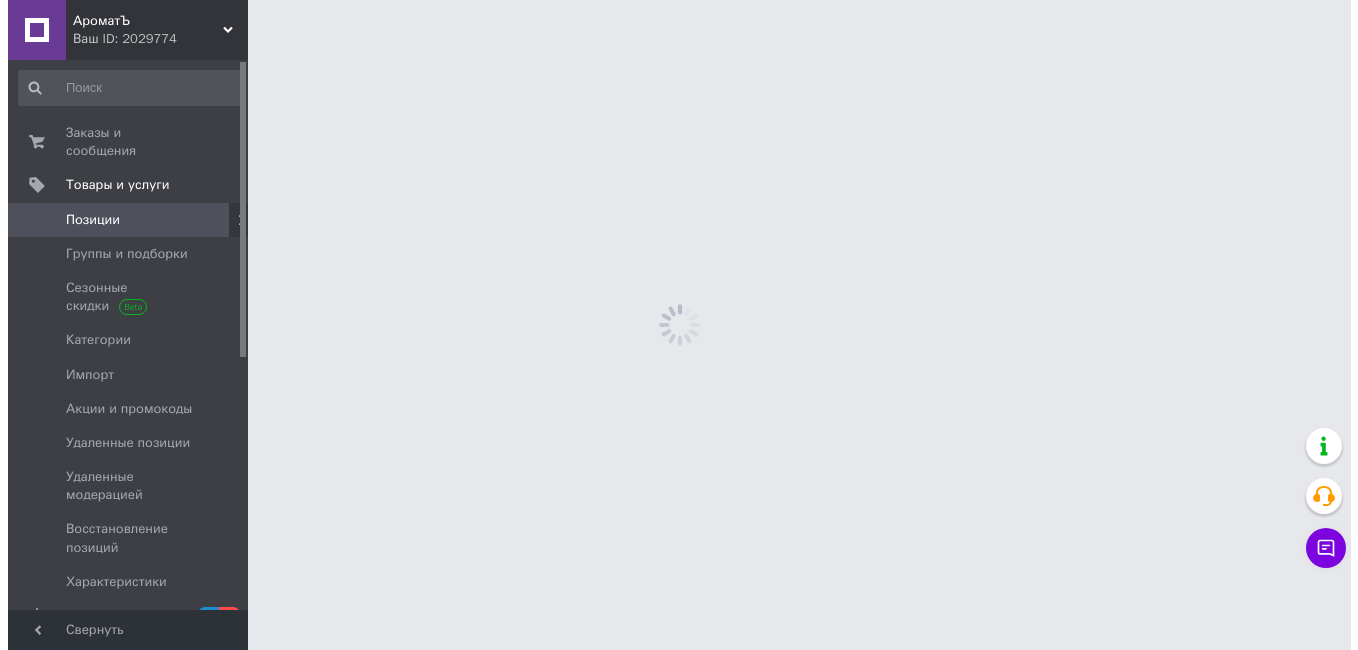 scroll, scrollTop: 0, scrollLeft: 0, axis: both 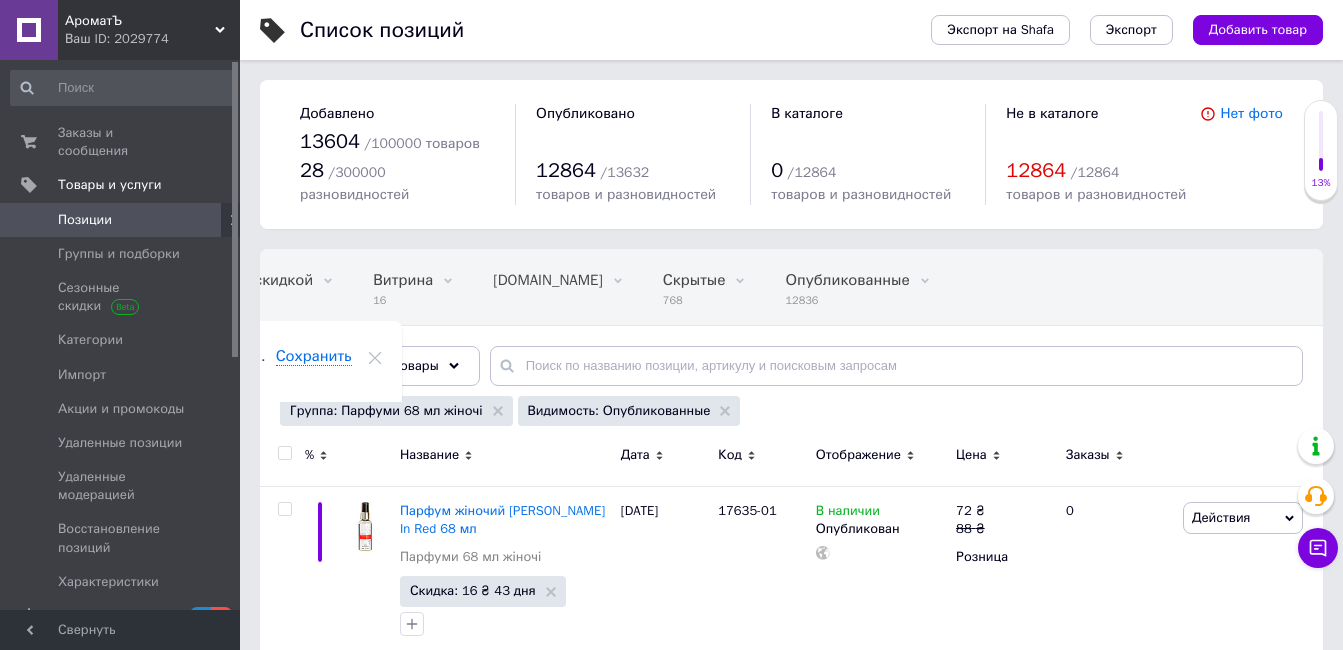click at bounding box center (284, 453) 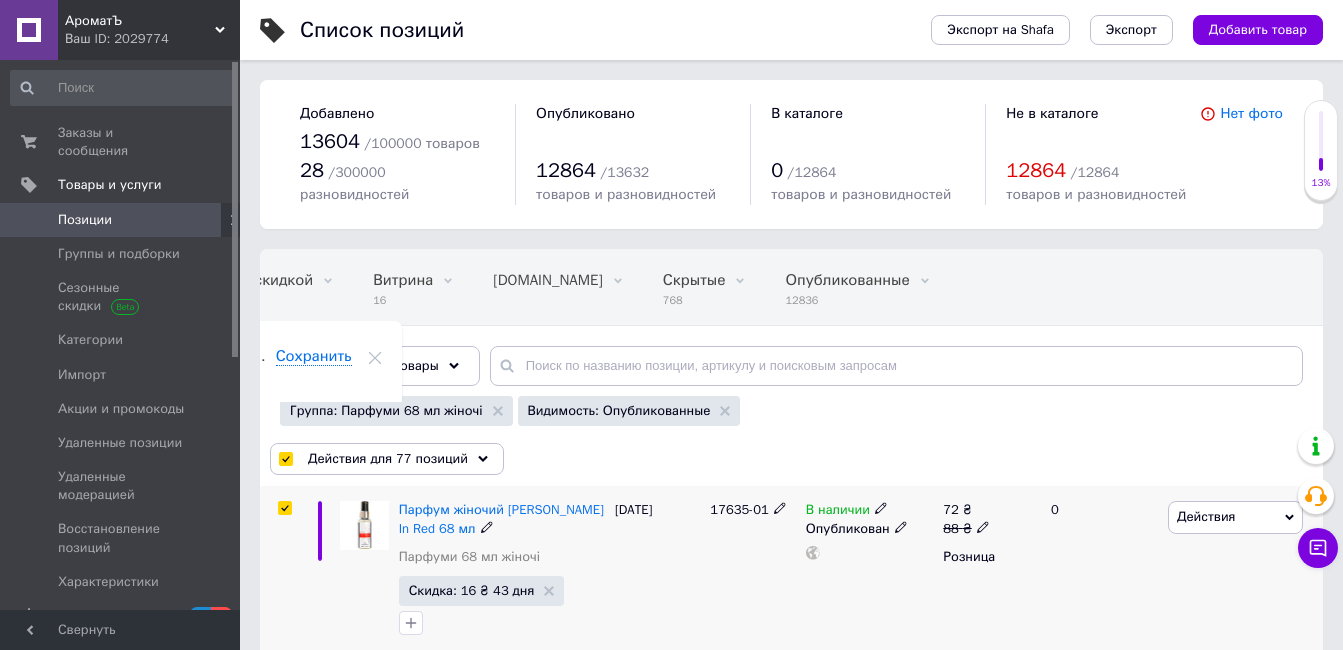 checkbox on "true" 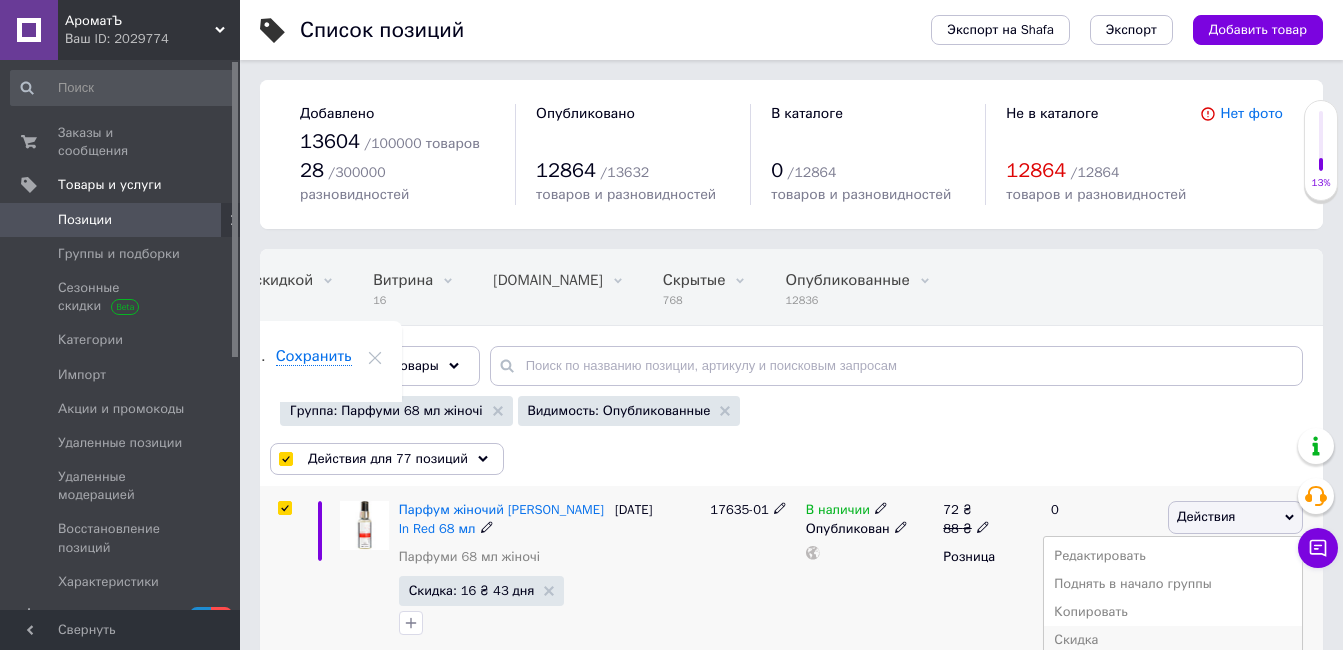 click on "Скидка" at bounding box center [1173, 640] 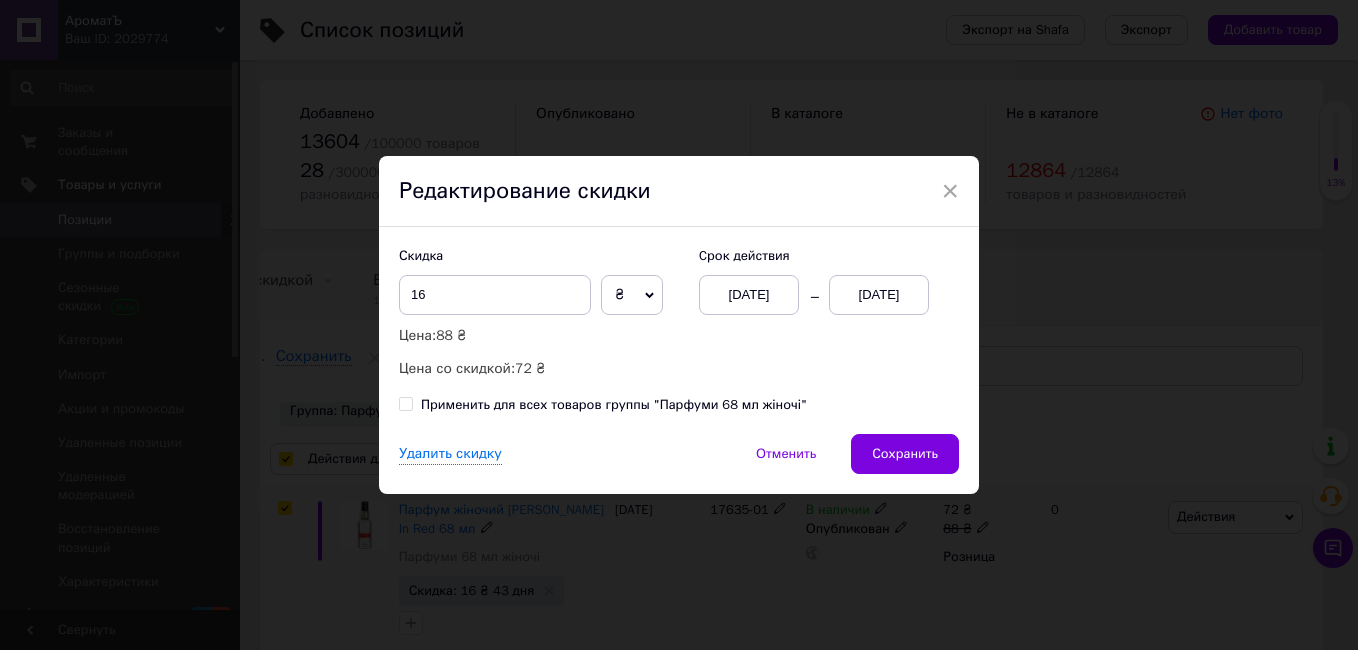 click on "Применить для всех товаров группы "Парфуми 68 мл жіночі"" at bounding box center (405, 403) 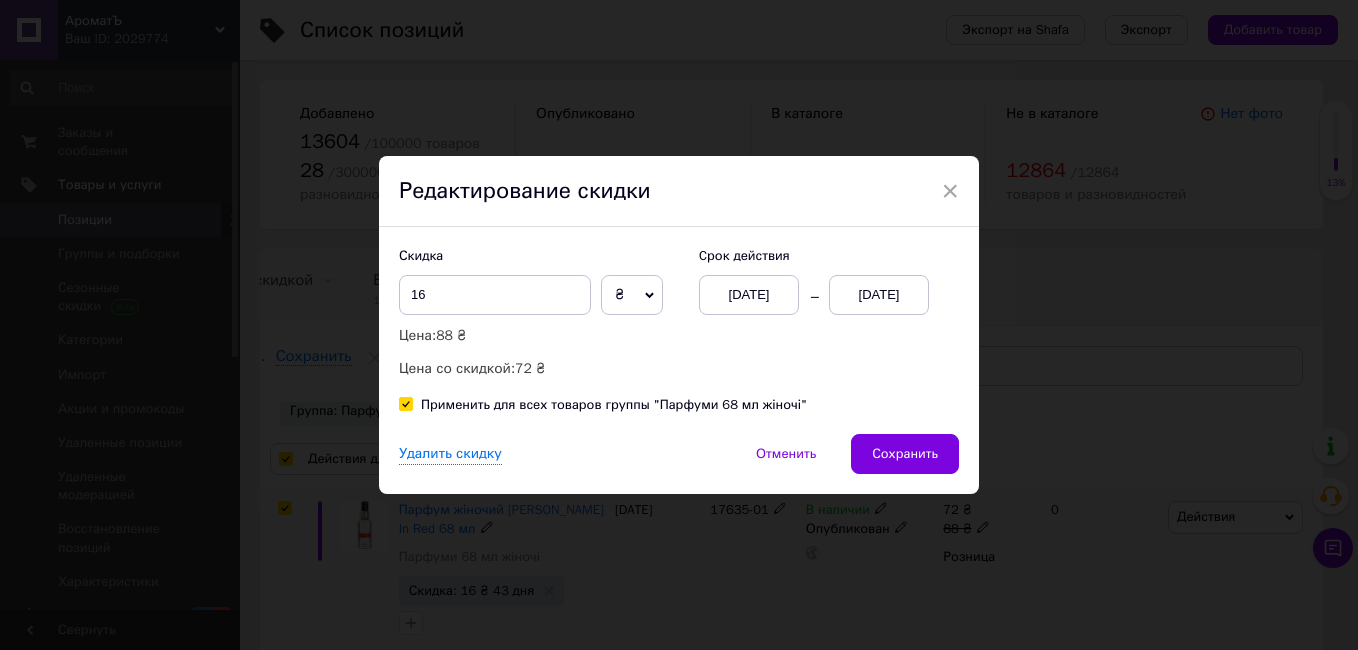 checkbox on "true" 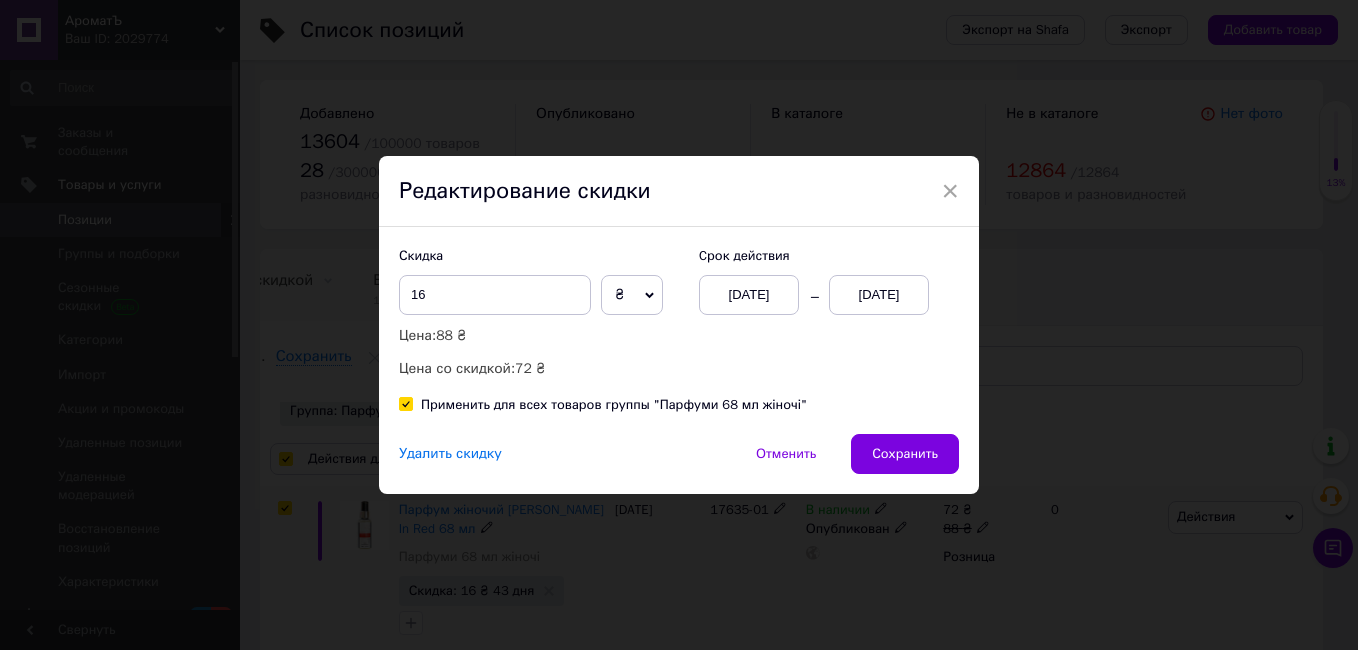 click on "Удалить скидку" at bounding box center (450, 454) 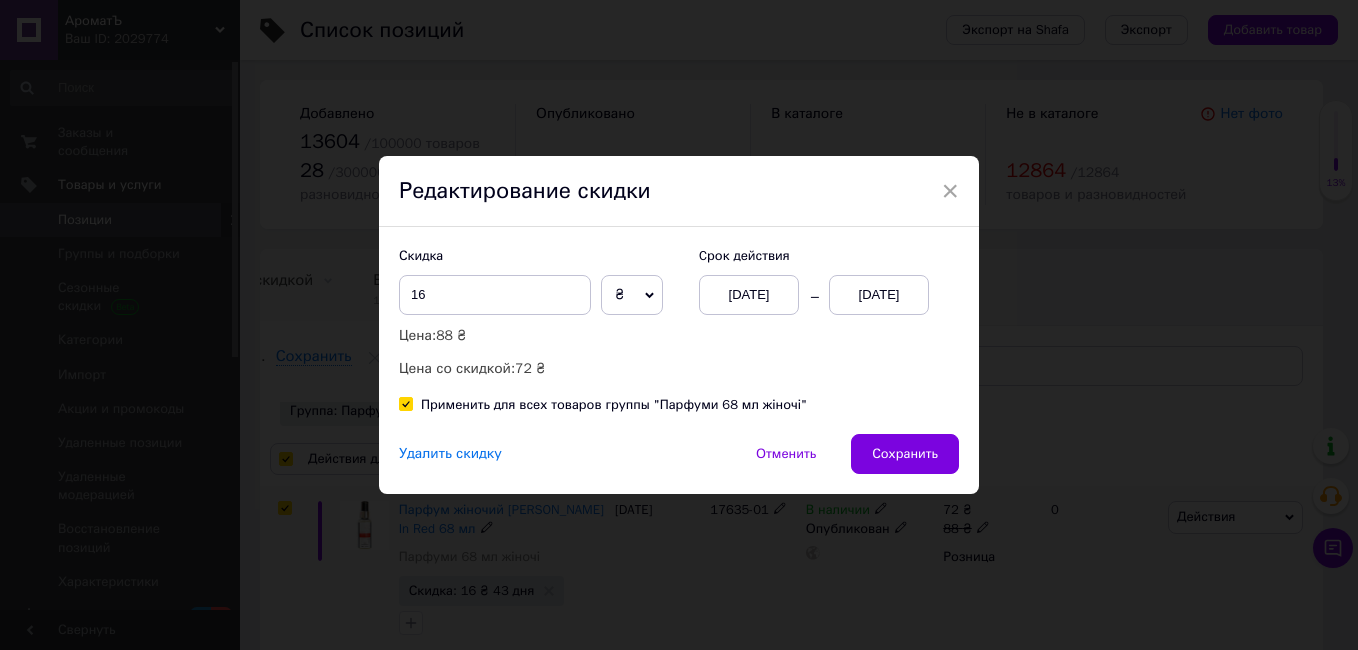 click on "Удалить скидку" at bounding box center (450, 454) 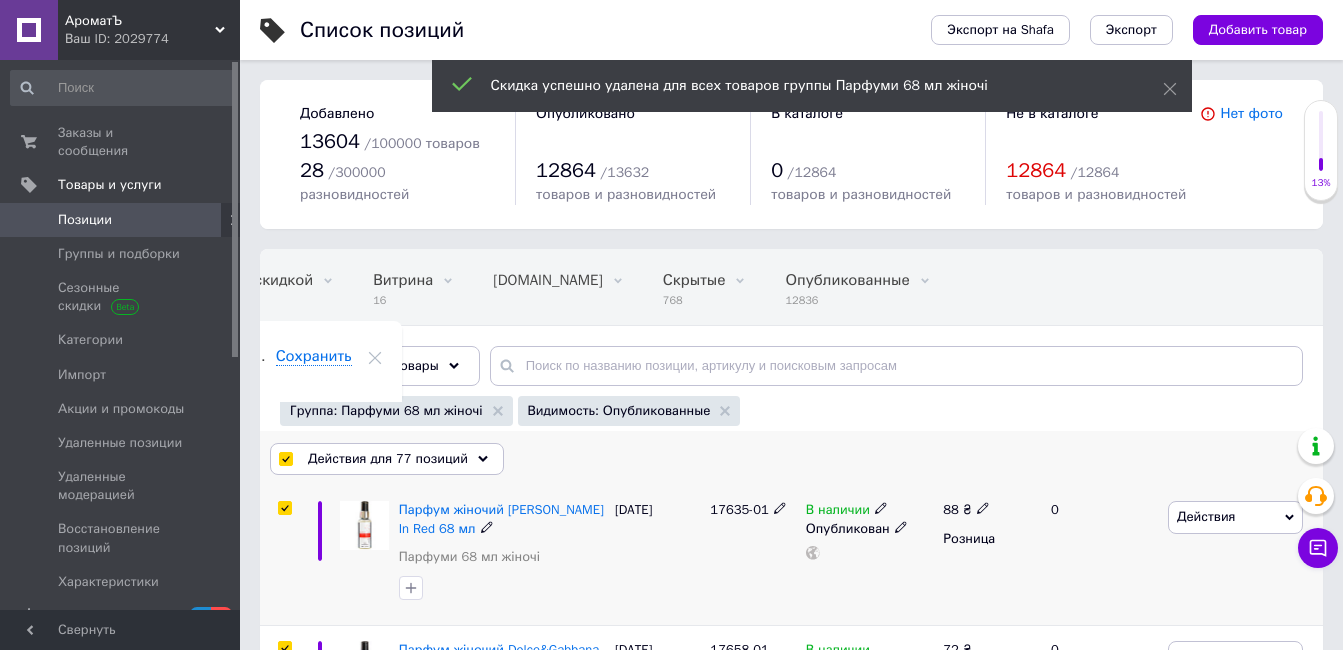 scroll, scrollTop: 0, scrollLeft: 142, axis: horizontal 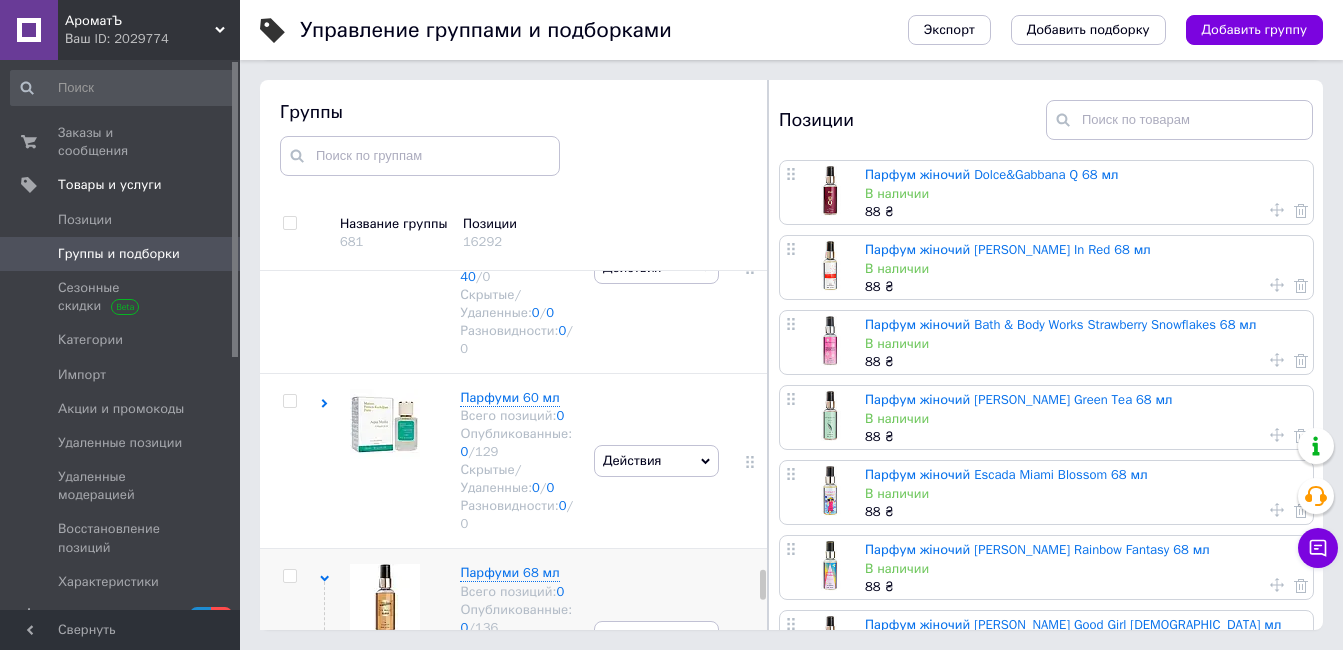 click 